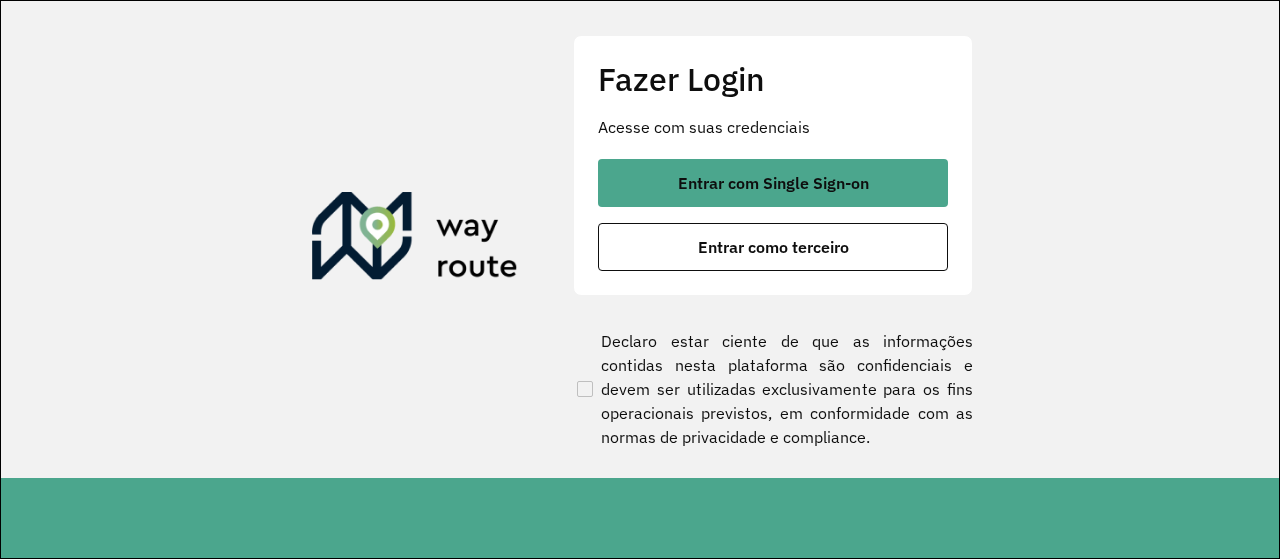 scroll, scrollTop: 0, scrollLeft: 0, axis: both 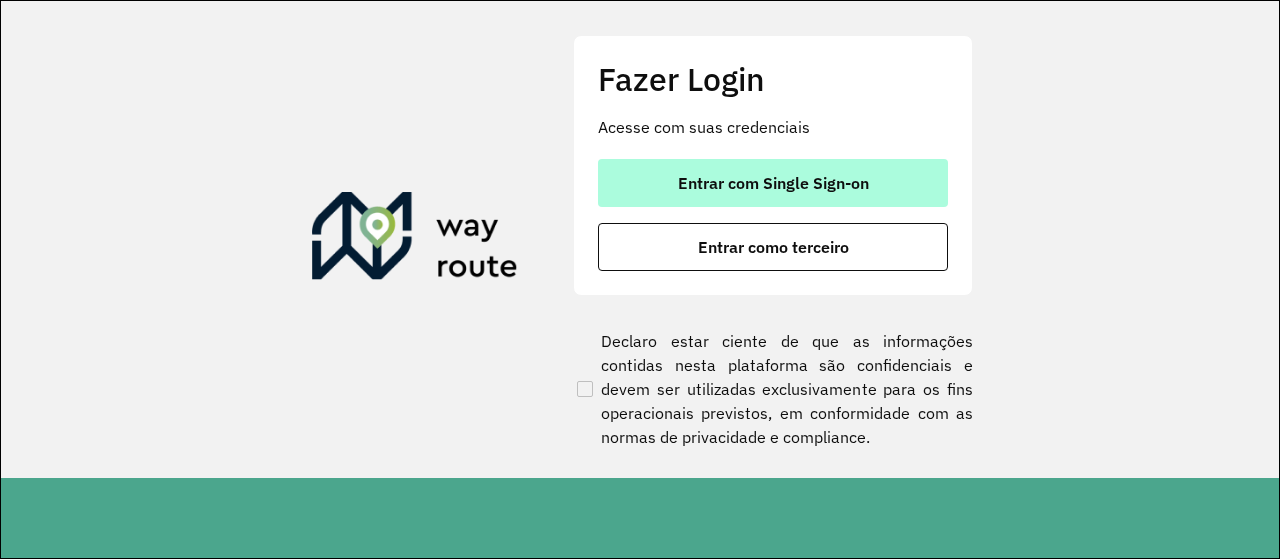 click on "Entrar com Single Sign-on" at bounding box center (773, 183) 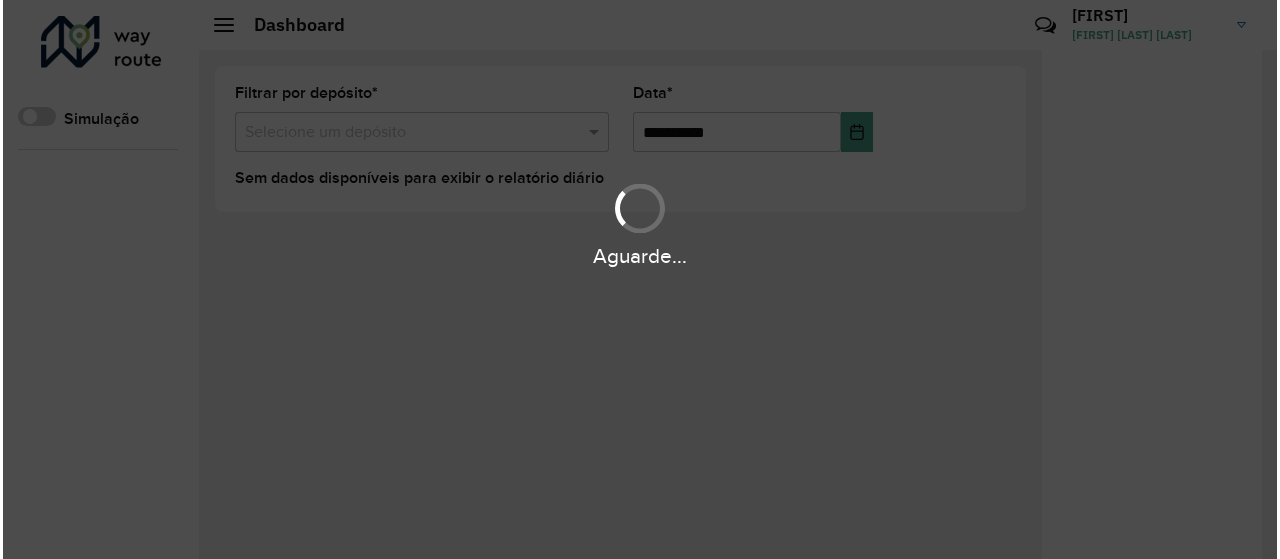 scroll, scrollTop: 0, scrollLeft: 0, axis: both 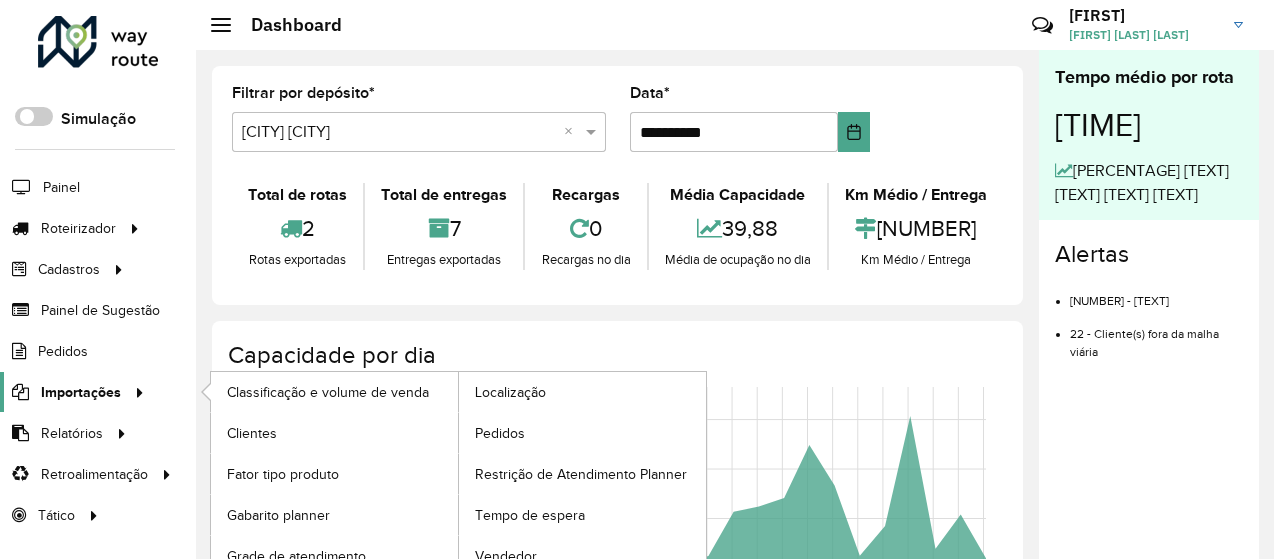 click 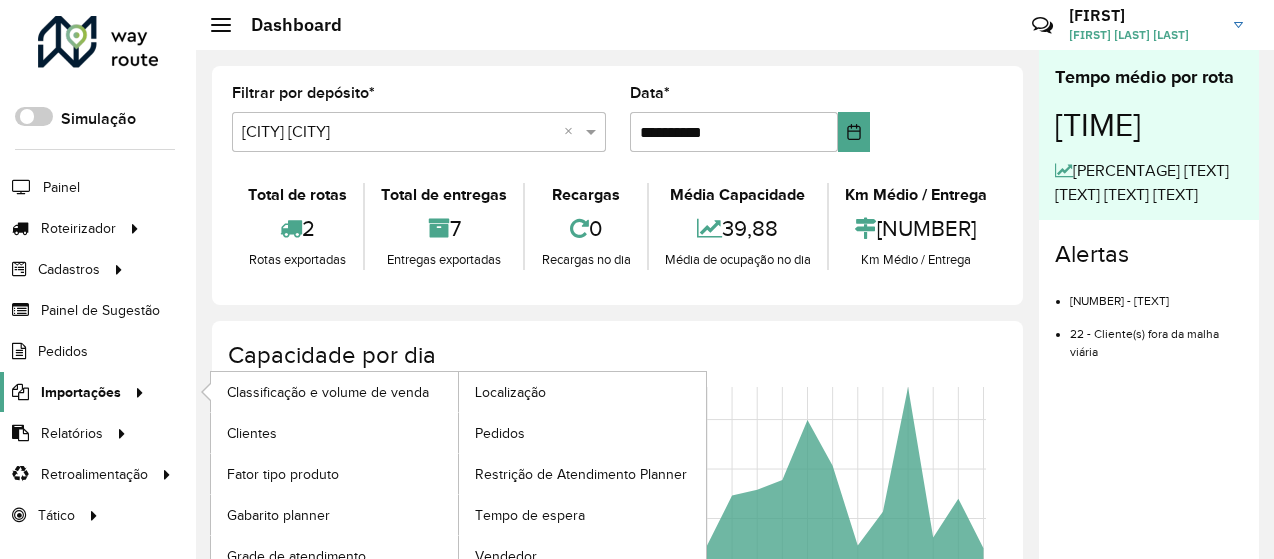click 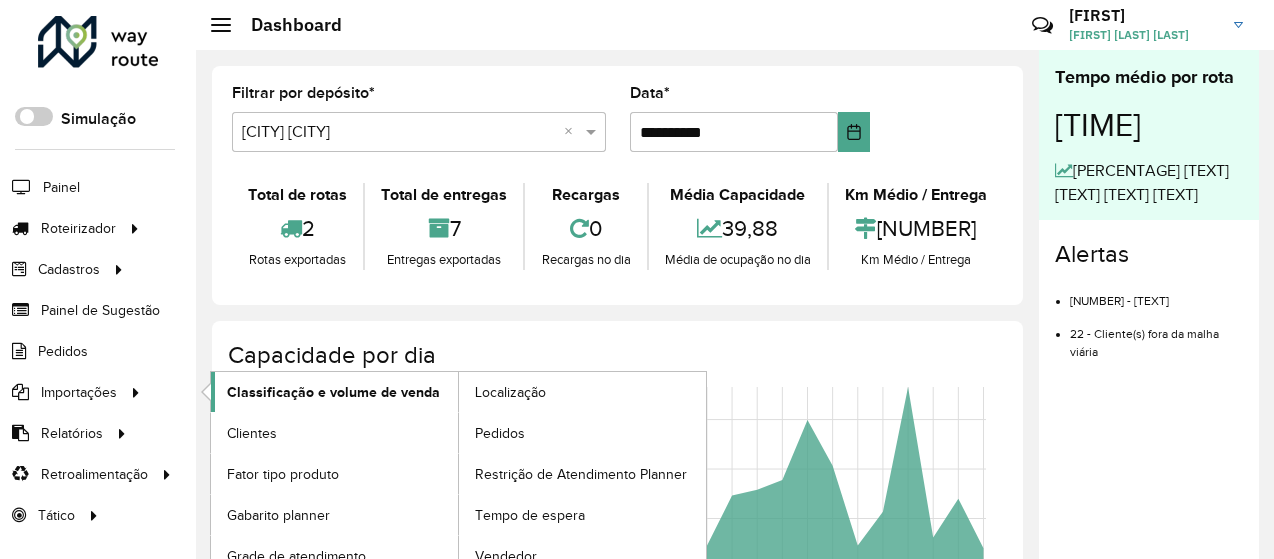 click on "Classificação e volume de venda" 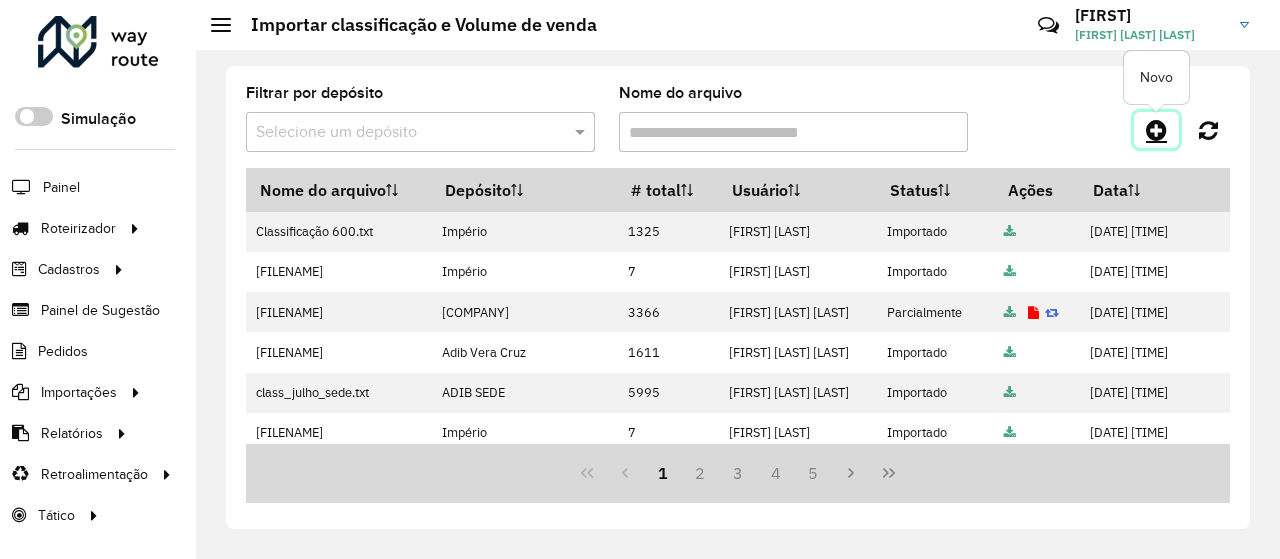 click 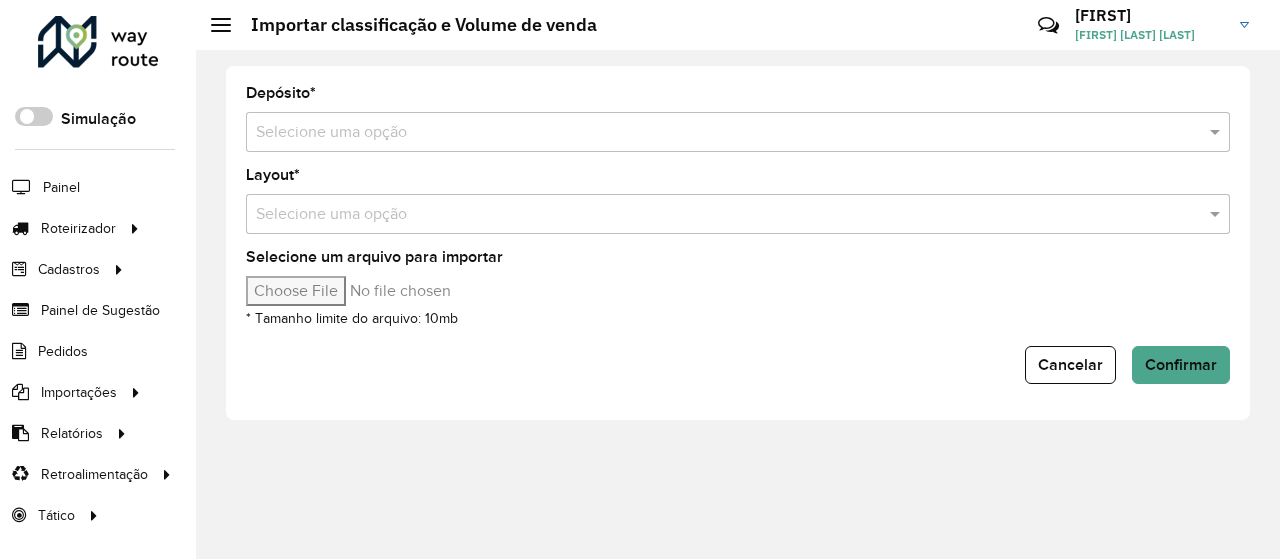 click at bounding box center (718, 133) 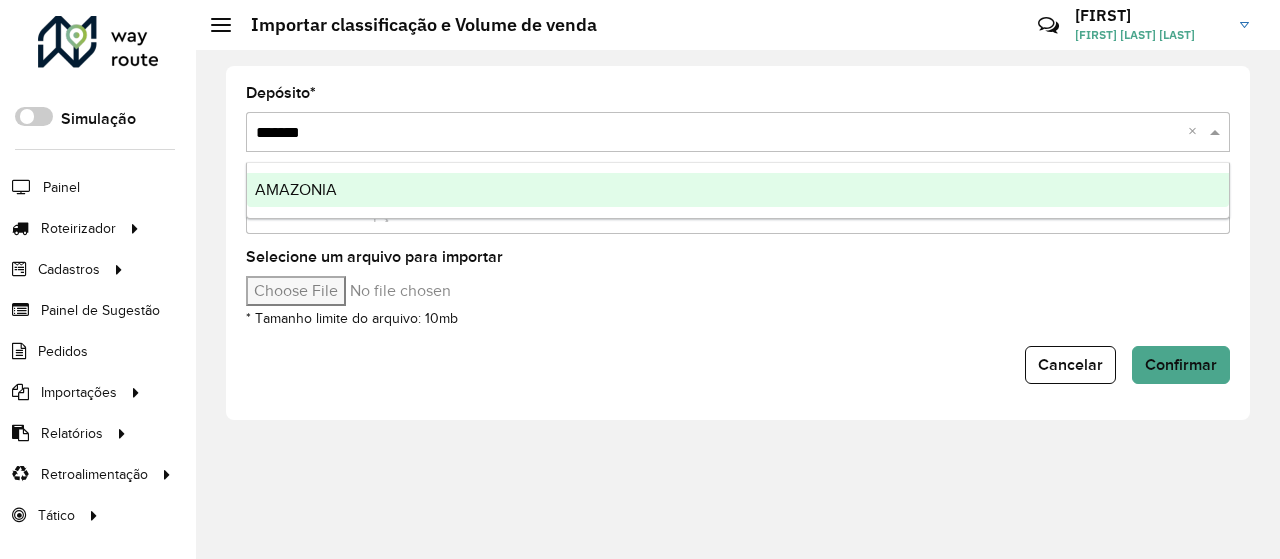 type on "********" 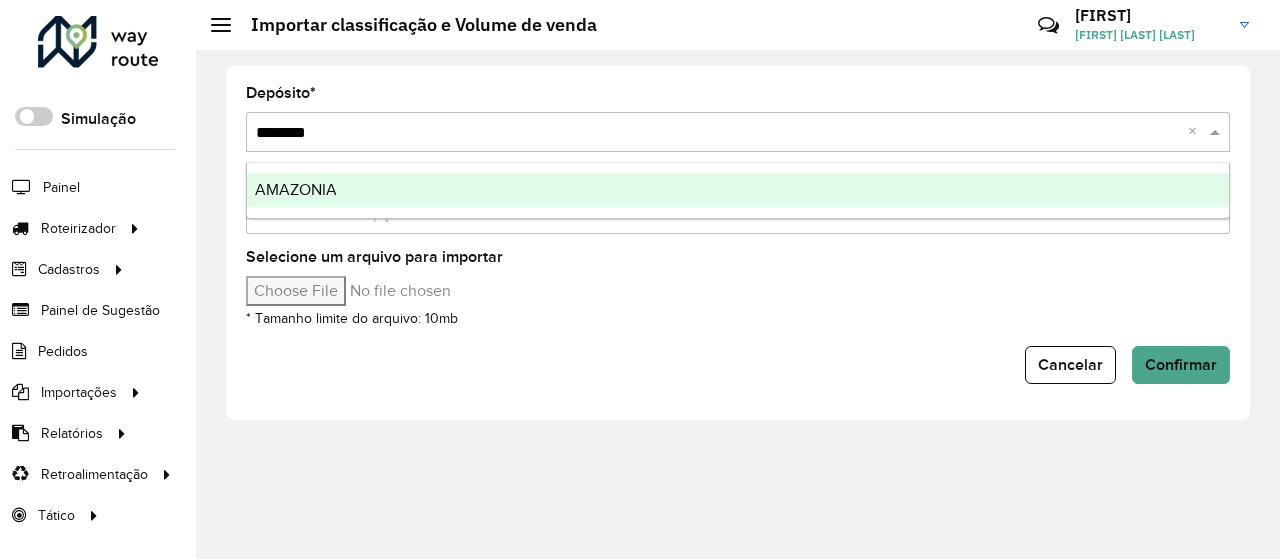 click on "AMAZONIA" at bounding box center (738, 190) 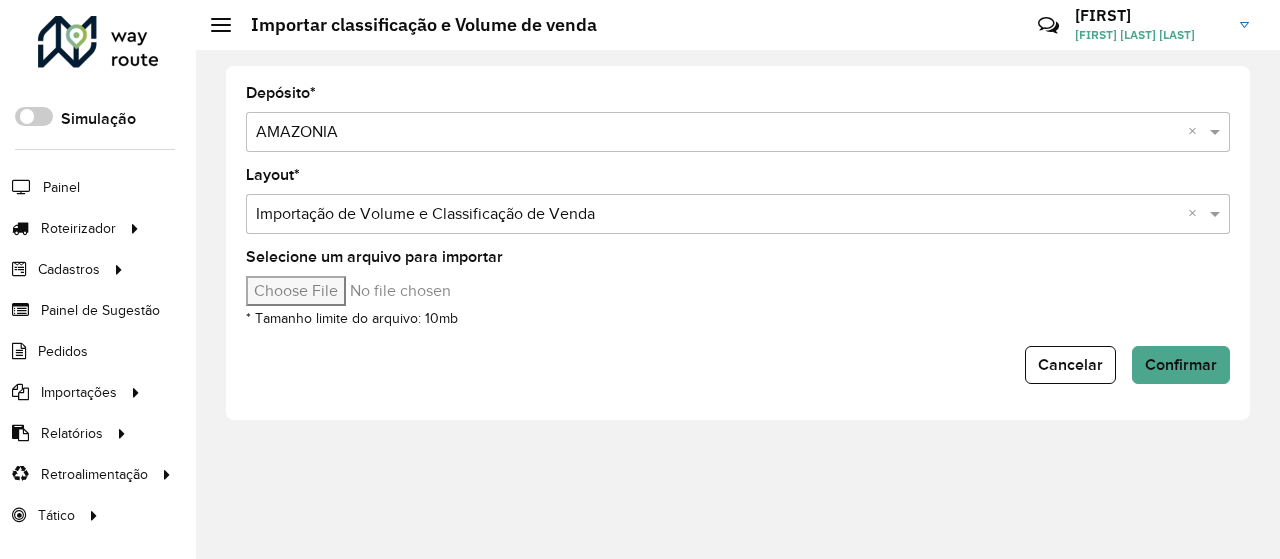 click on "Selecione um arquivo para importar" at bounding box center (416, 291) 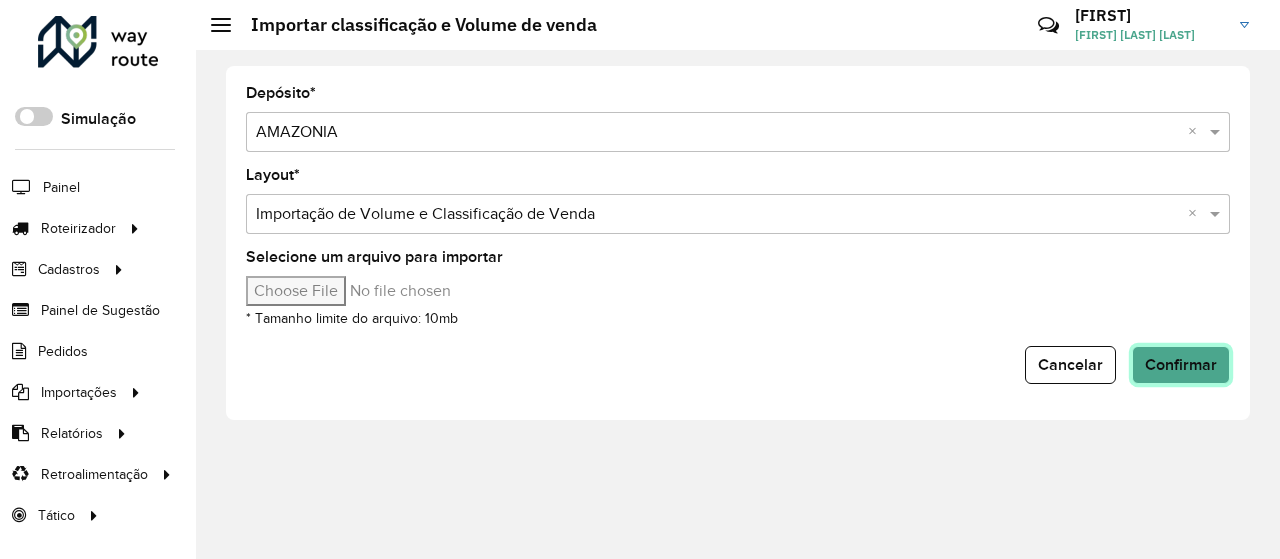 click on "Confirmar" 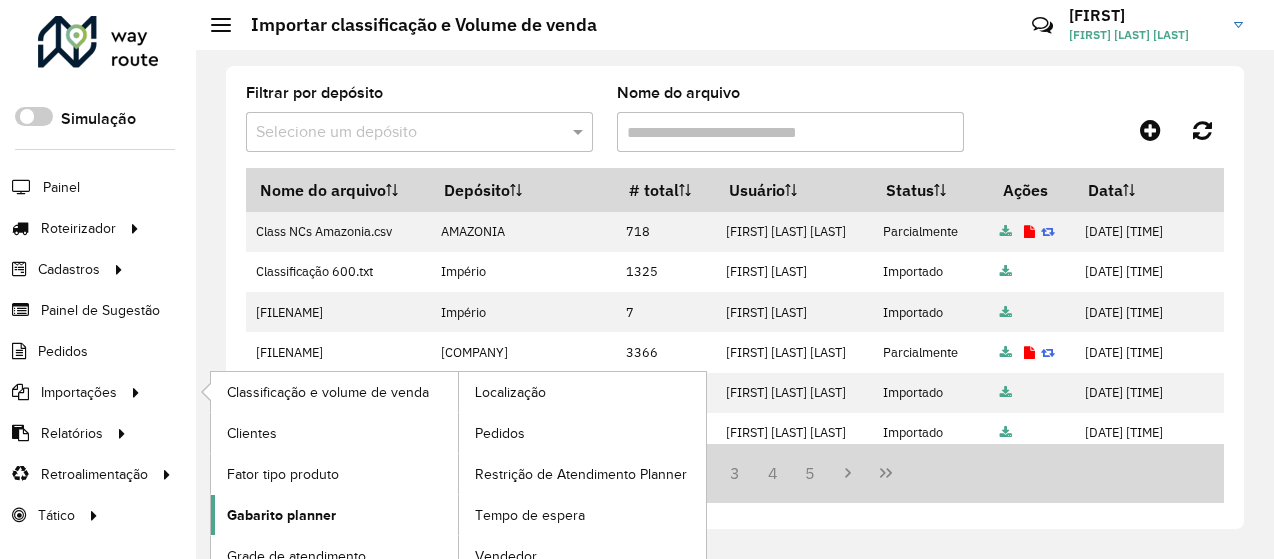 click on "Gabarito planner" 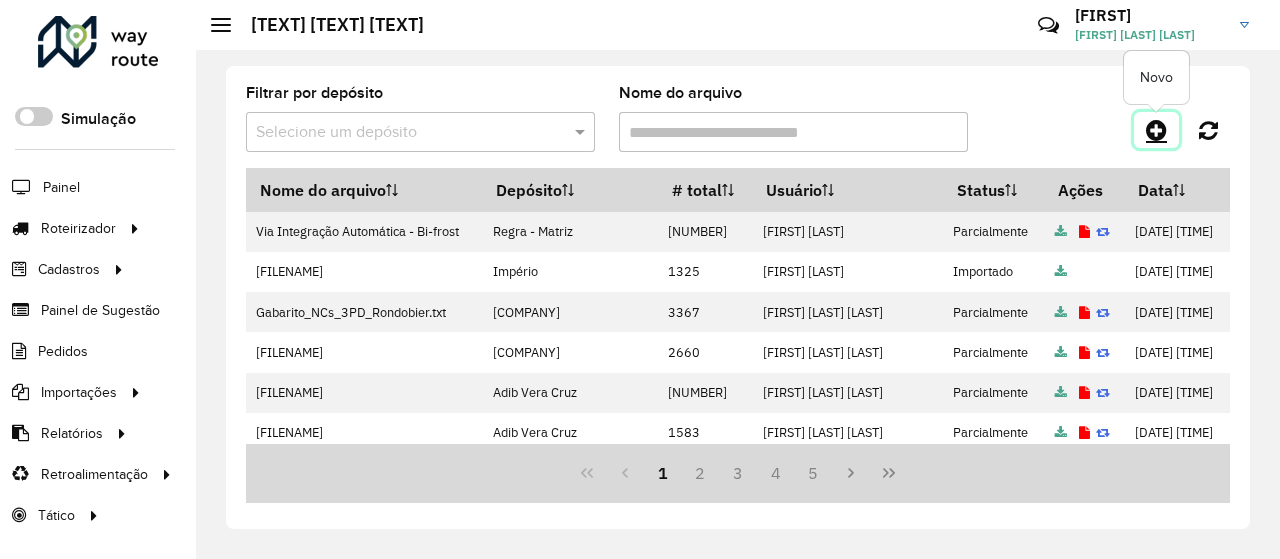 click 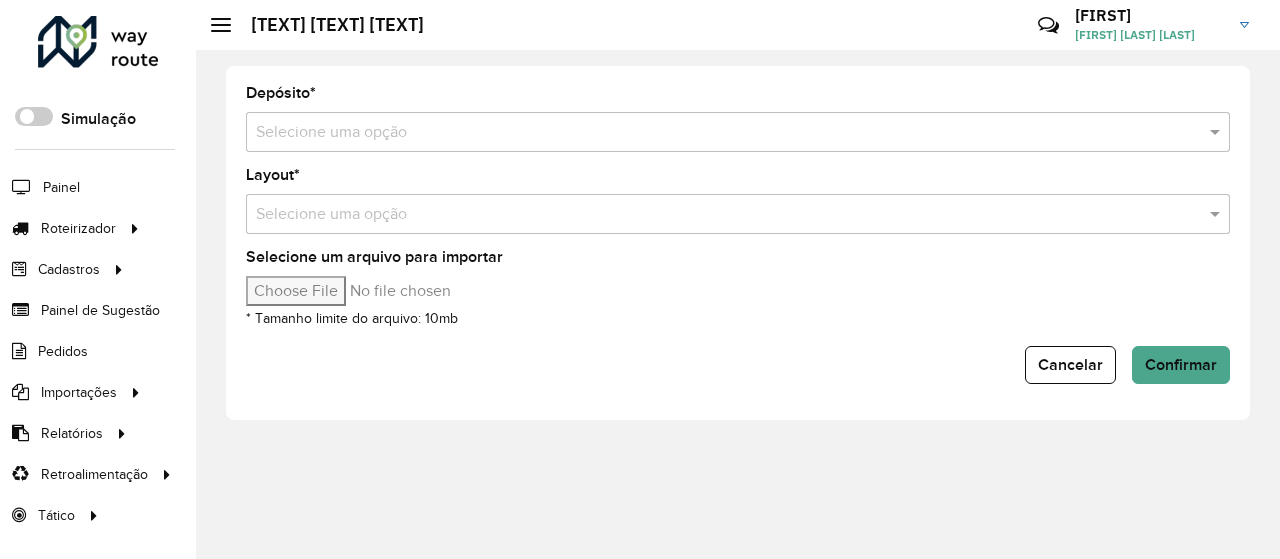 click at bounding box center (718, 133) 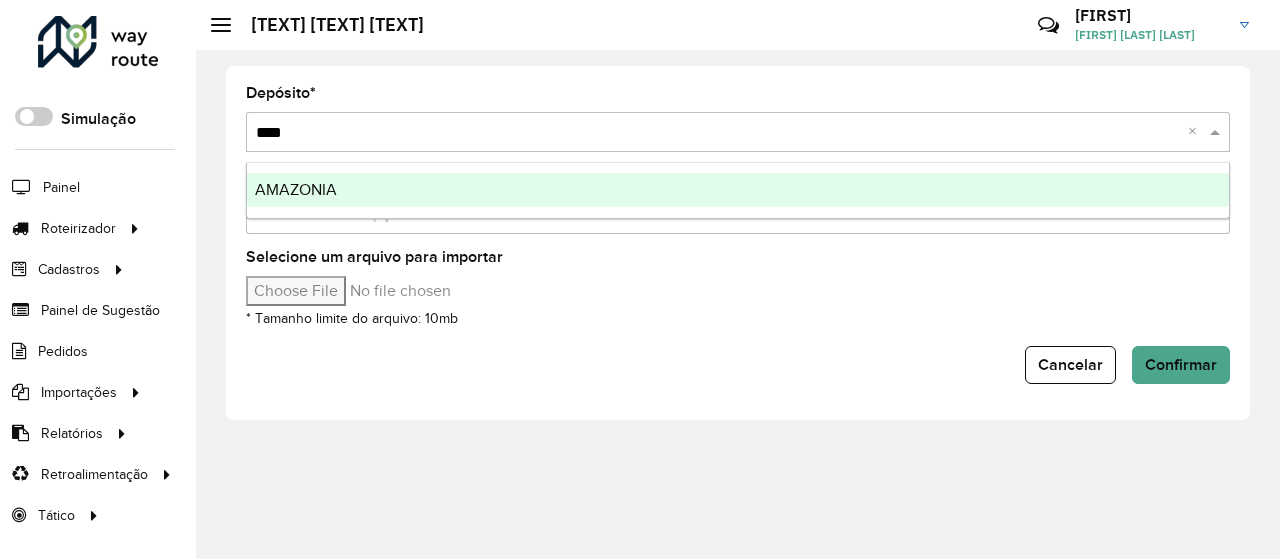 type on "*****" 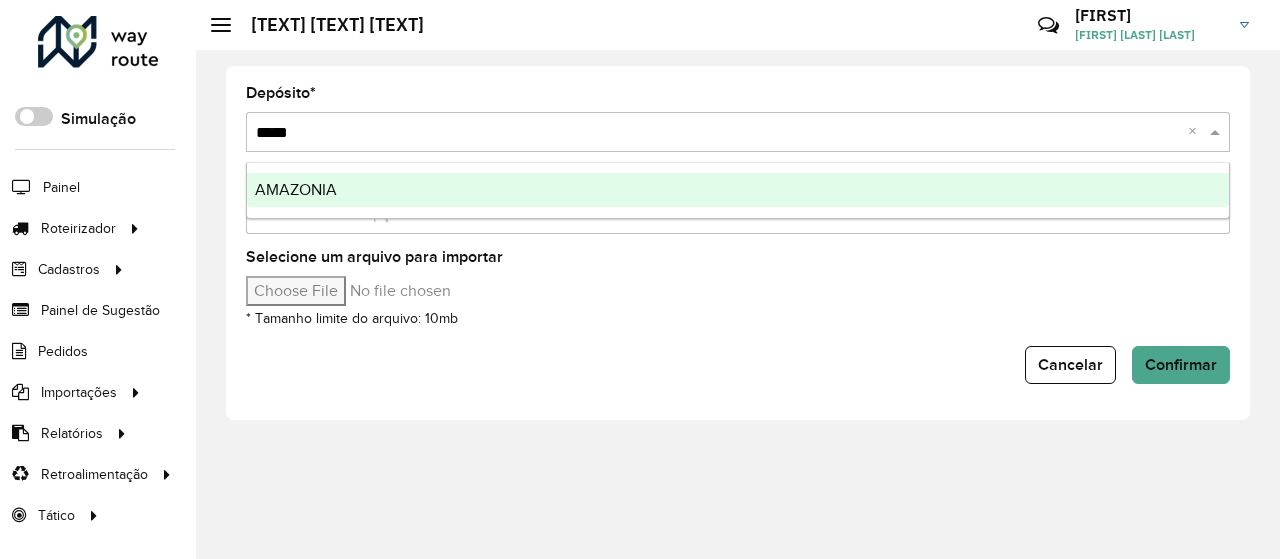 click on "AMAZONIA" at bounding box center [738, 190] 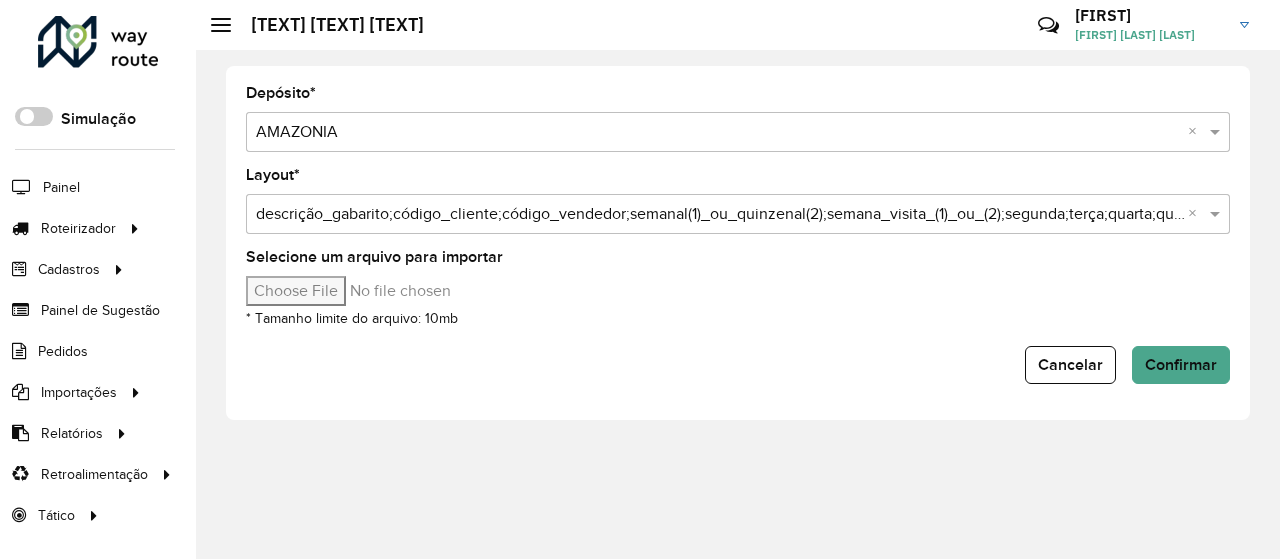 click on "Selecione um arquivo para importar" at bounding box center (416, 291) 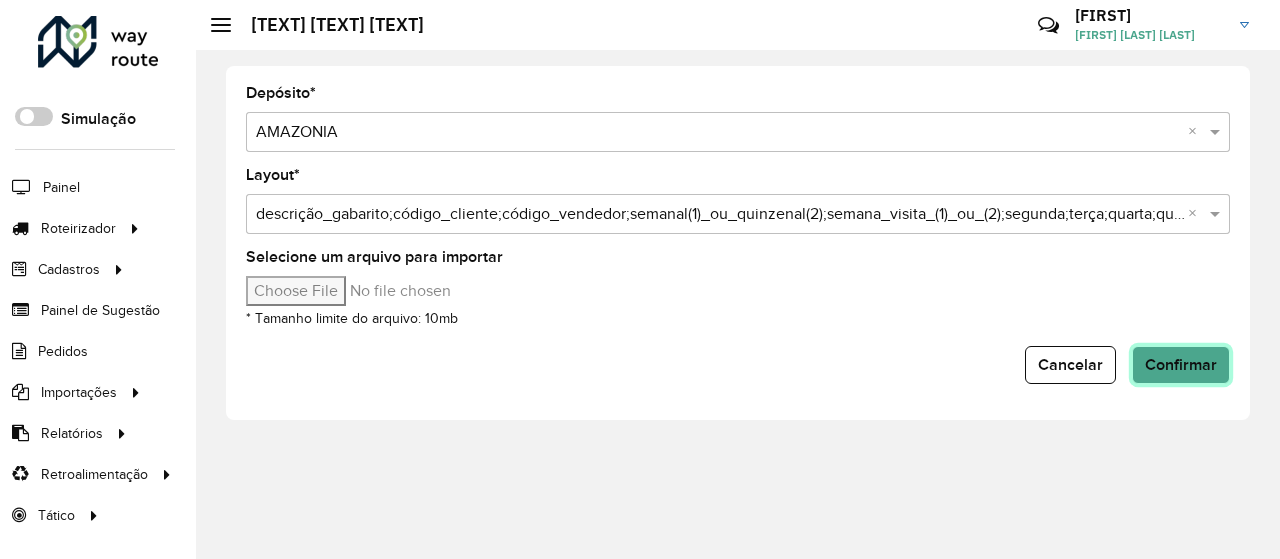 click on "Confirmar" 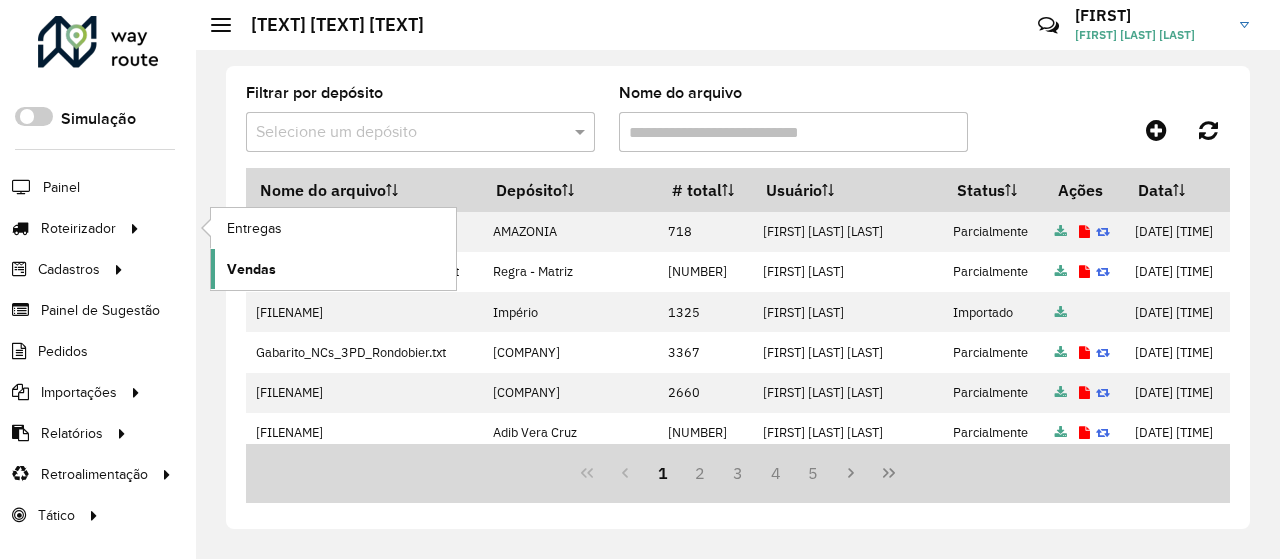 click on "Vendas" 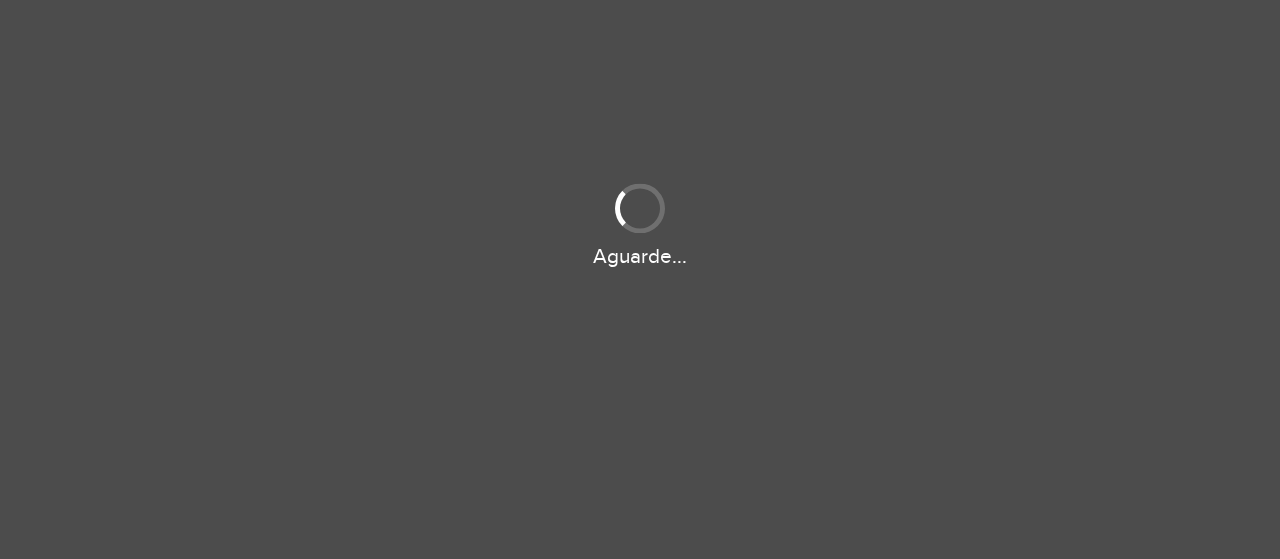 scroll, scrollTop: 0, scrollLeft: 0, axis: both 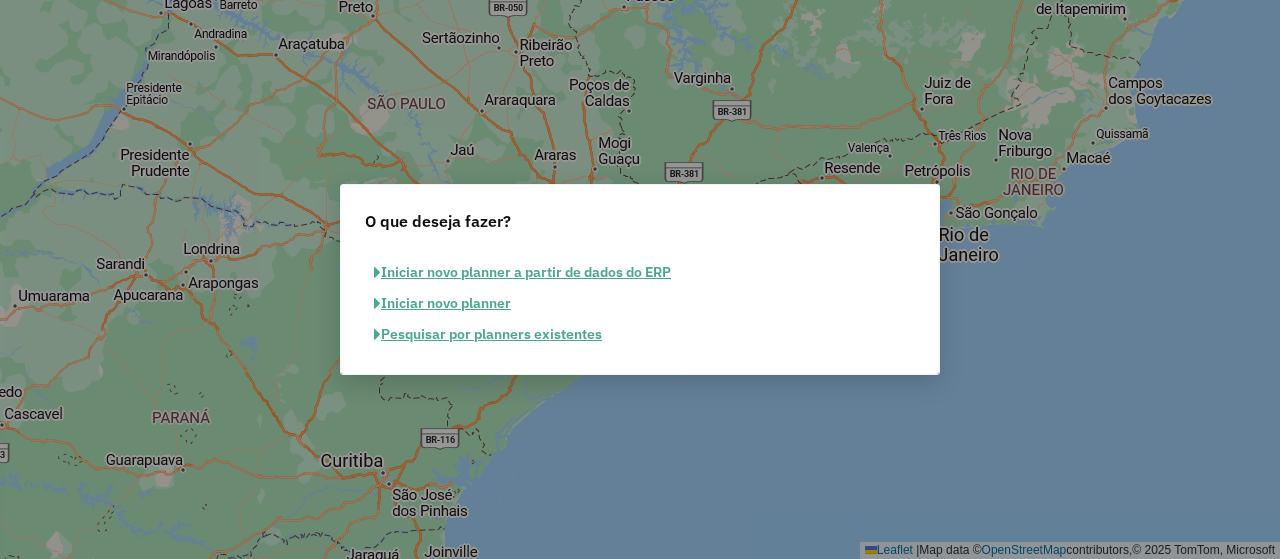 click on "Iniciar novo planner" 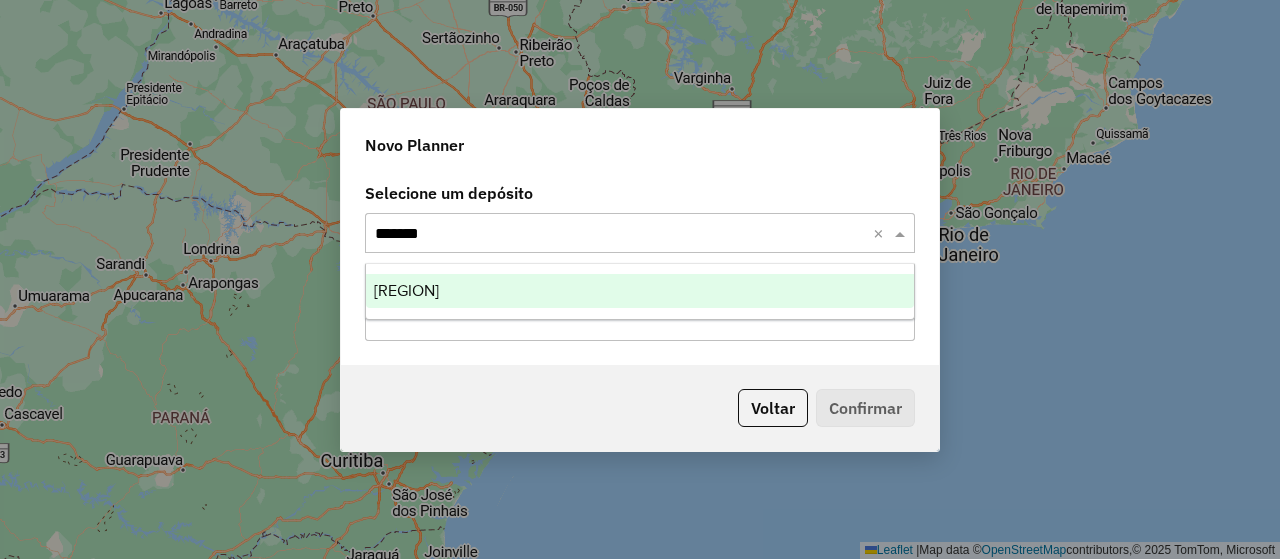 type on "********" 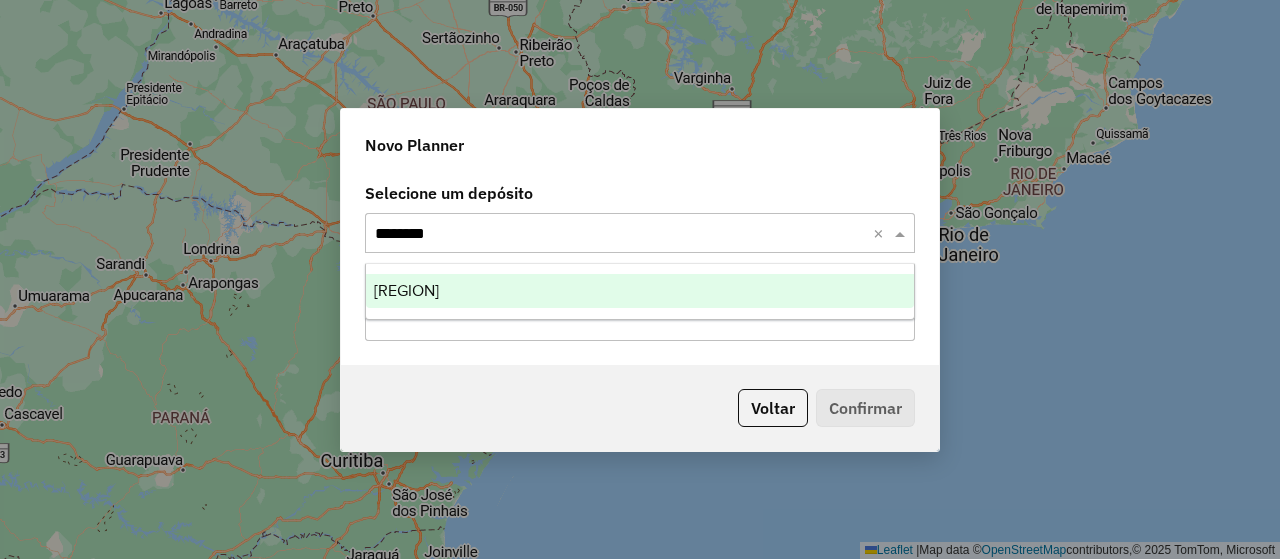 click on "[REGION]" at bounding box center (639, 291) 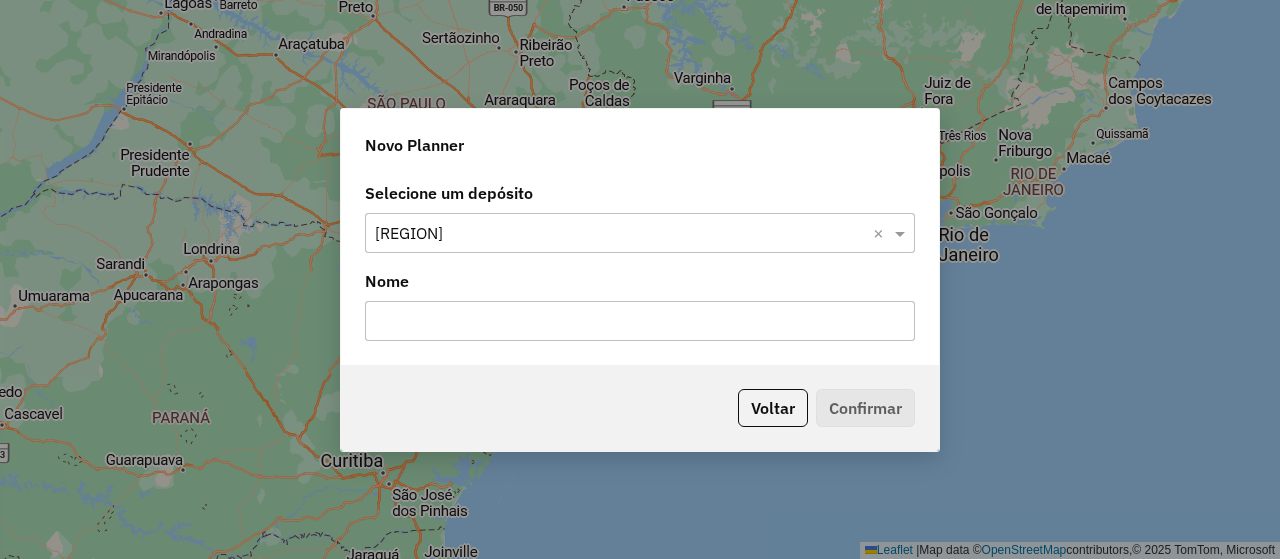 click 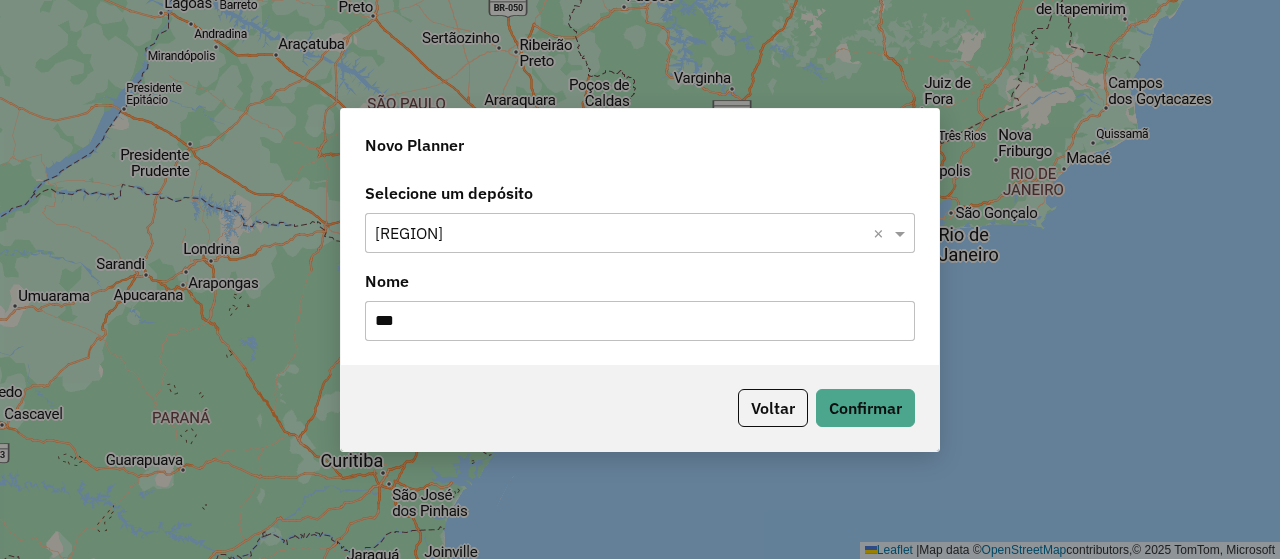 type on "***" 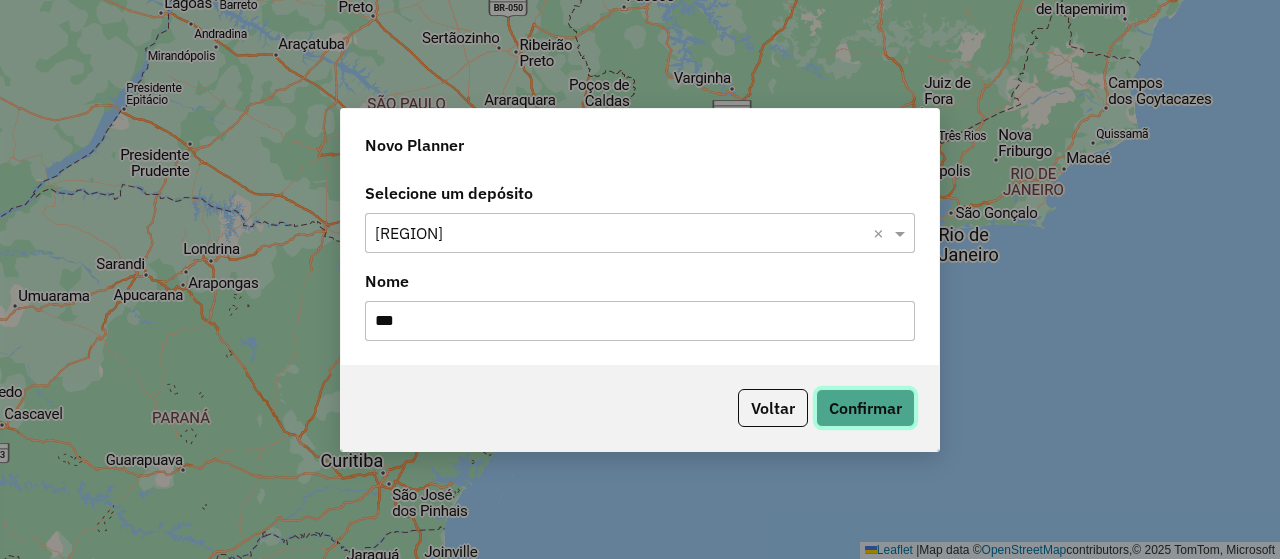 click on "Confirmar" 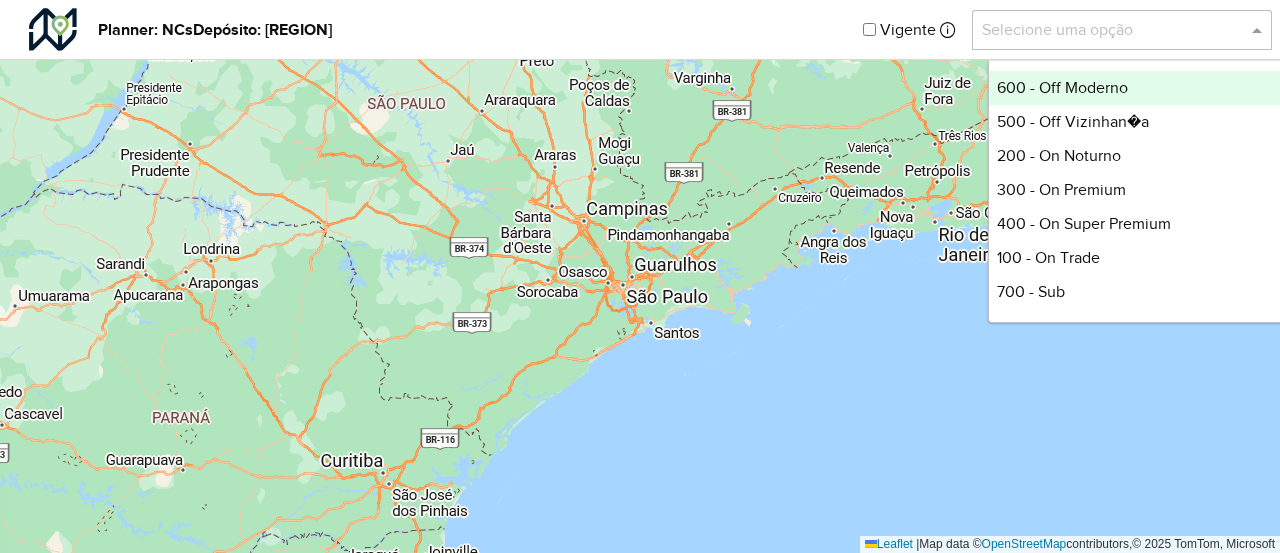 click 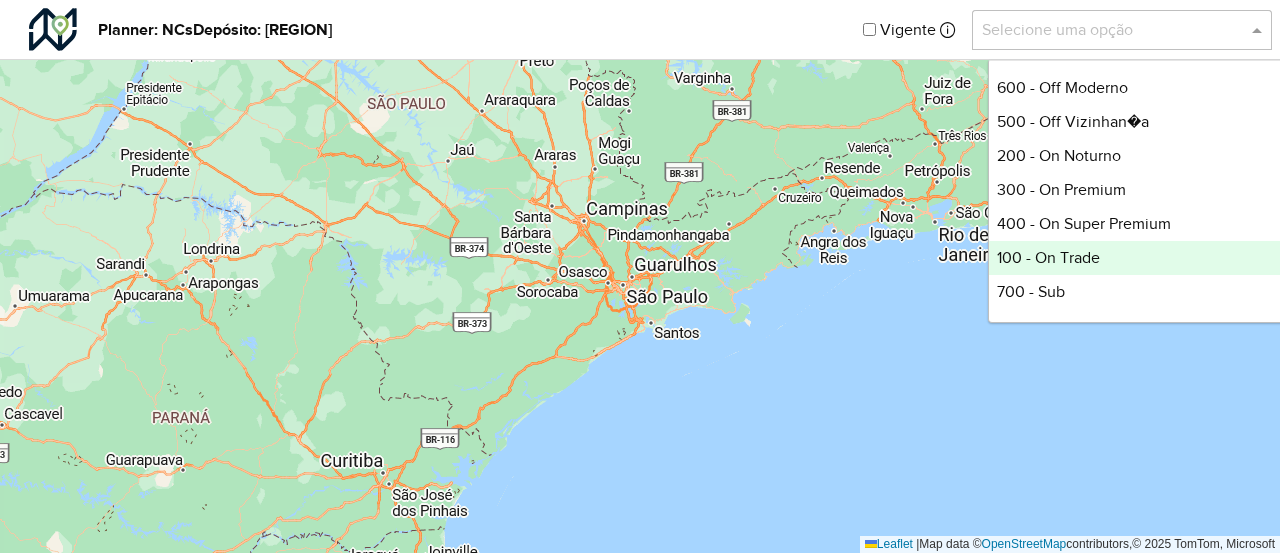 click on "100 - On Trade" at bounding box center [1138, 258] 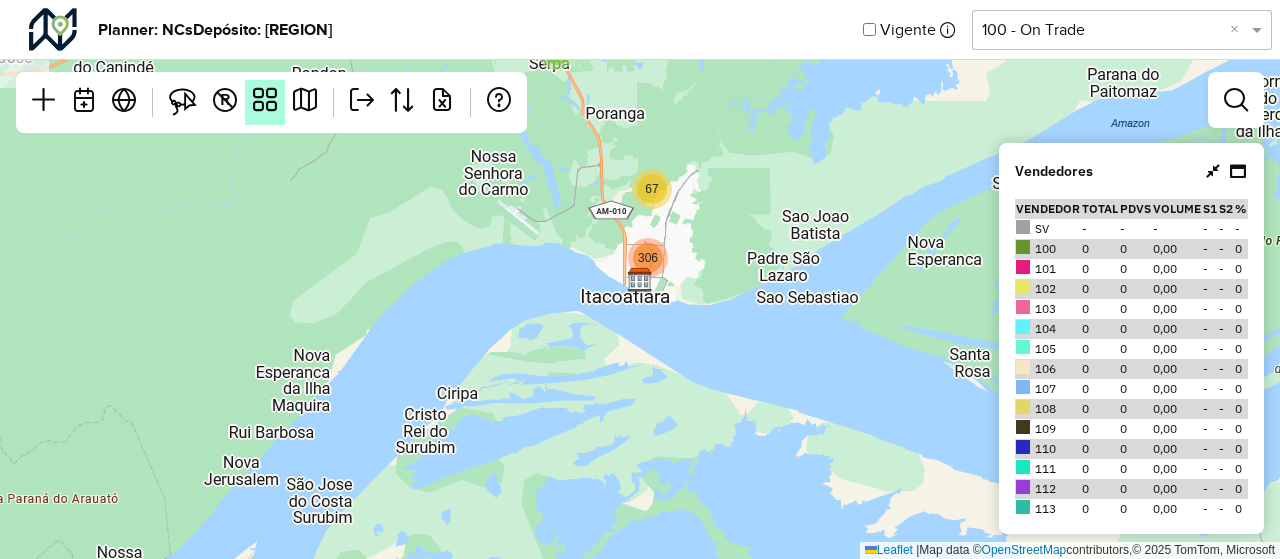 click at bounding box center (265, 100) 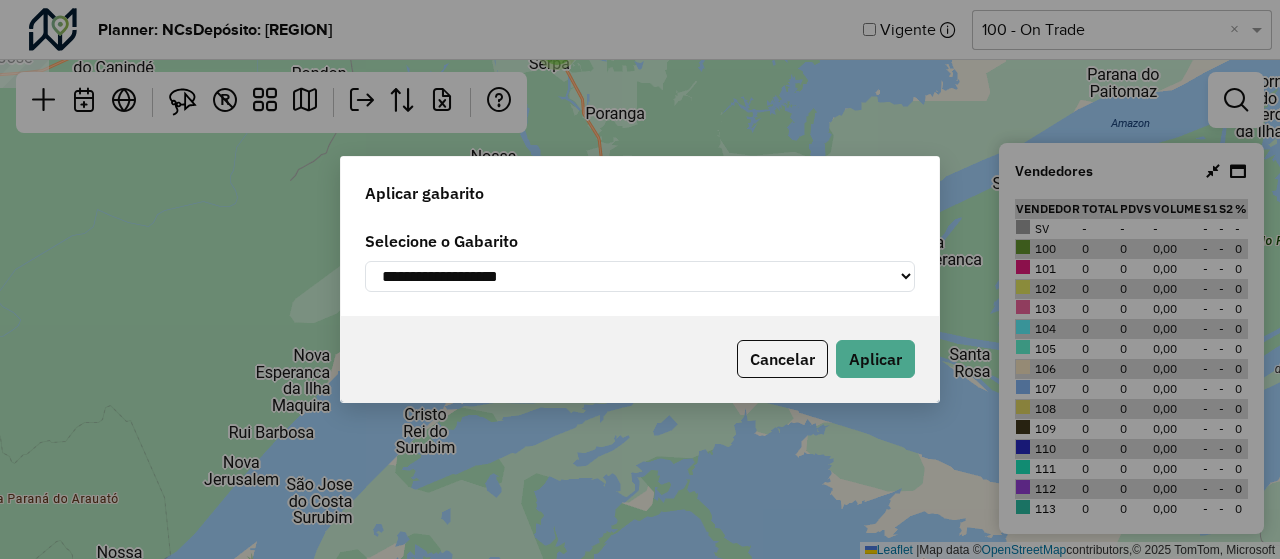 click on "**********" 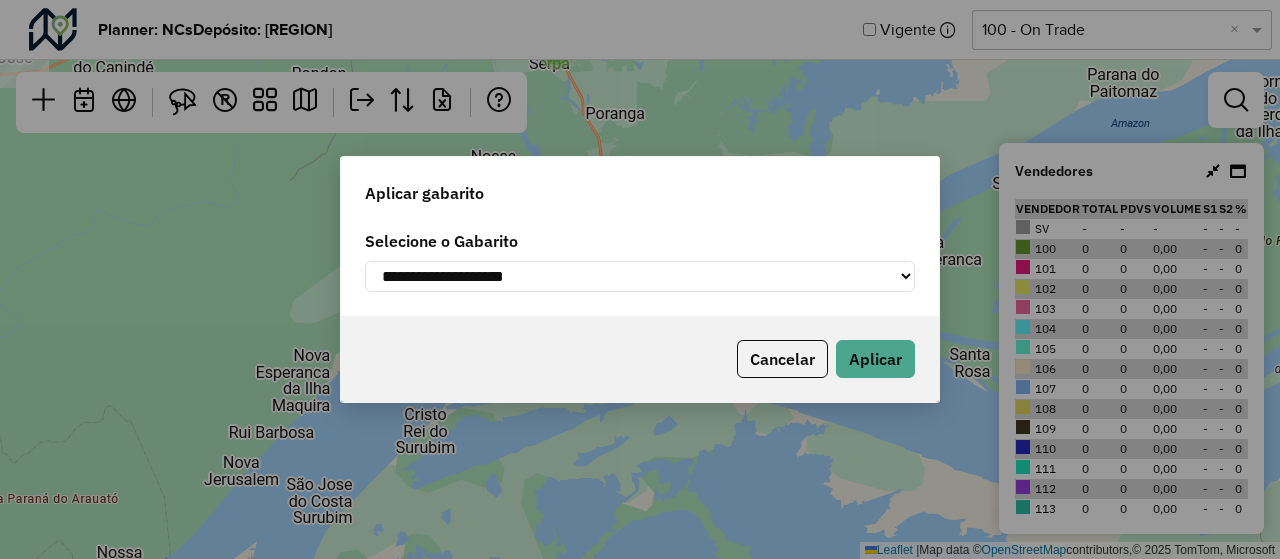 click on "**********" 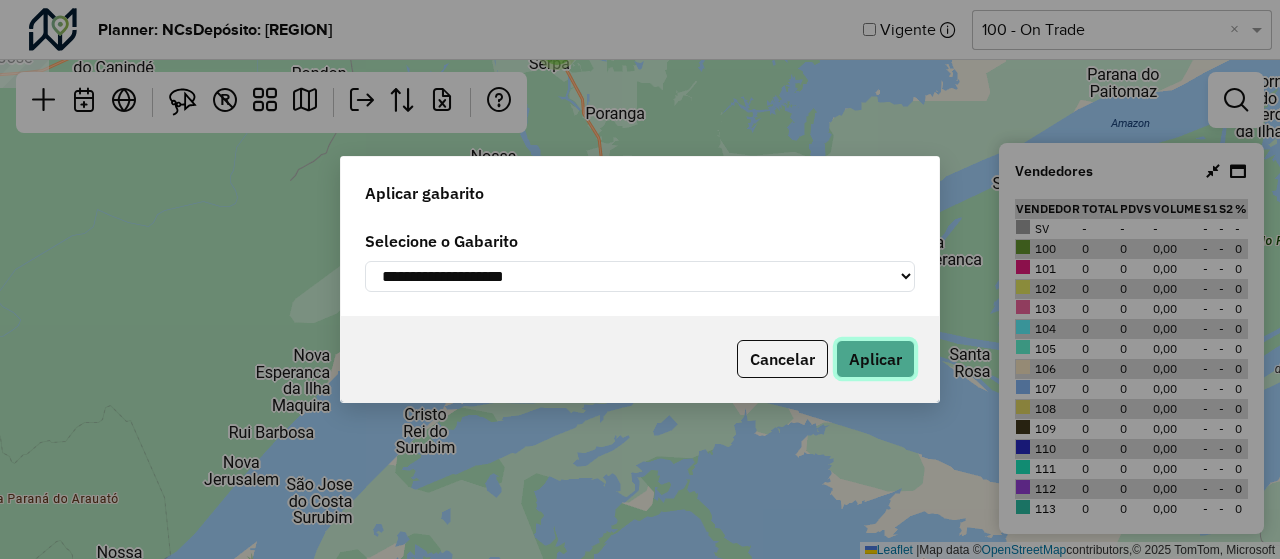 click on "Aplicar" 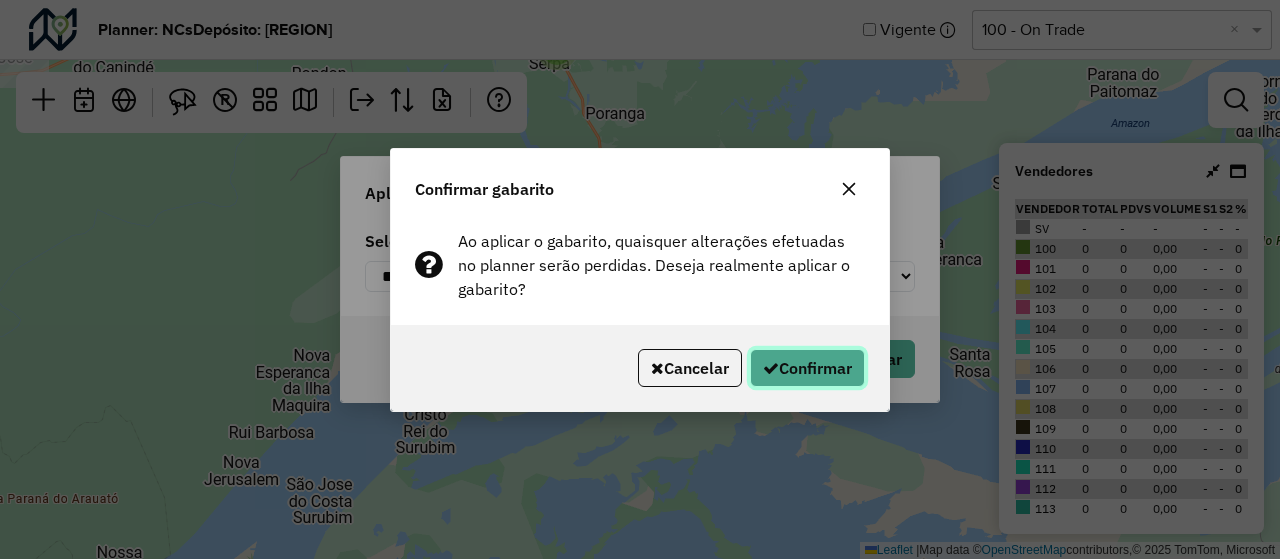 click on "Confirmar" 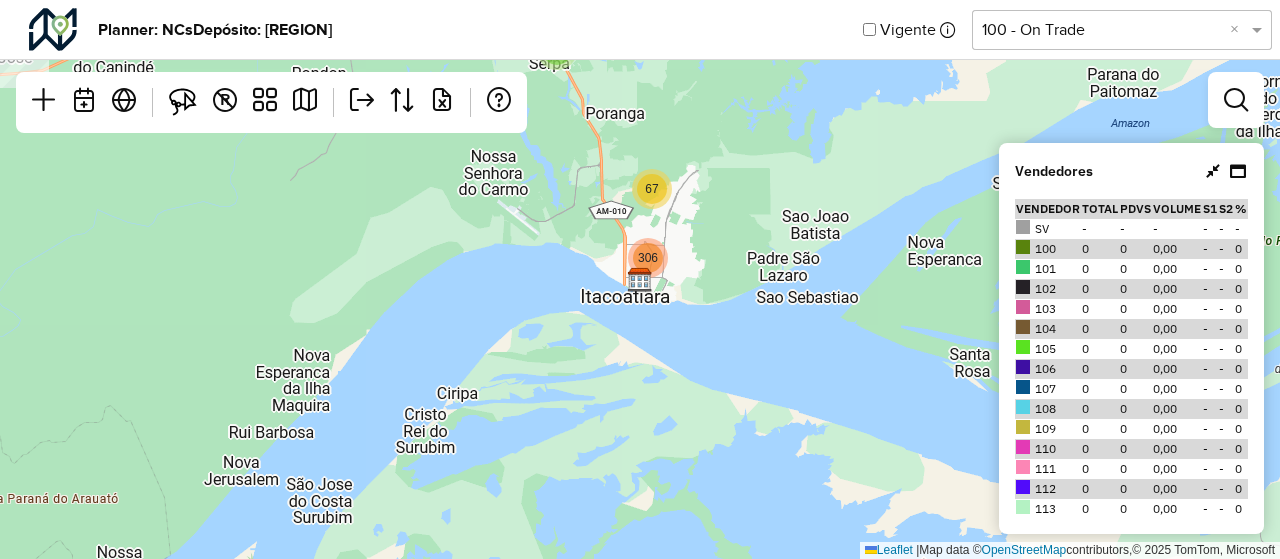 click at bounding box center (1213, 171) 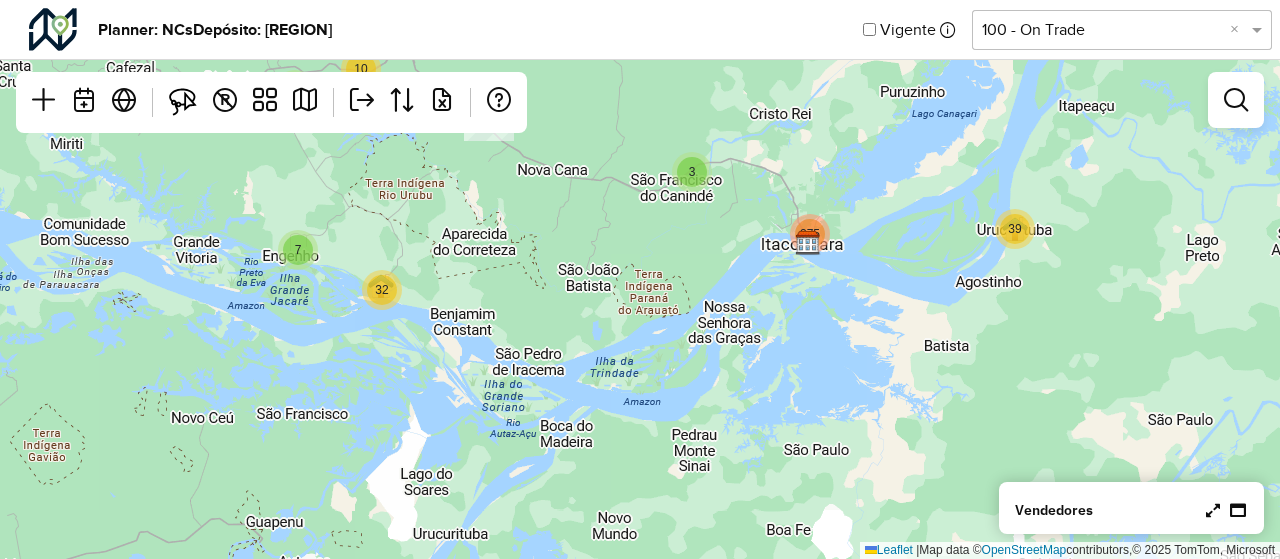 click on "2 4 4 4 107 2 10 7 32 29 36 40 109 39 3 375  Leaflet   |  Map data ©  OpenStreetMap  contributors,© 2025 TomTom, Microsoft" 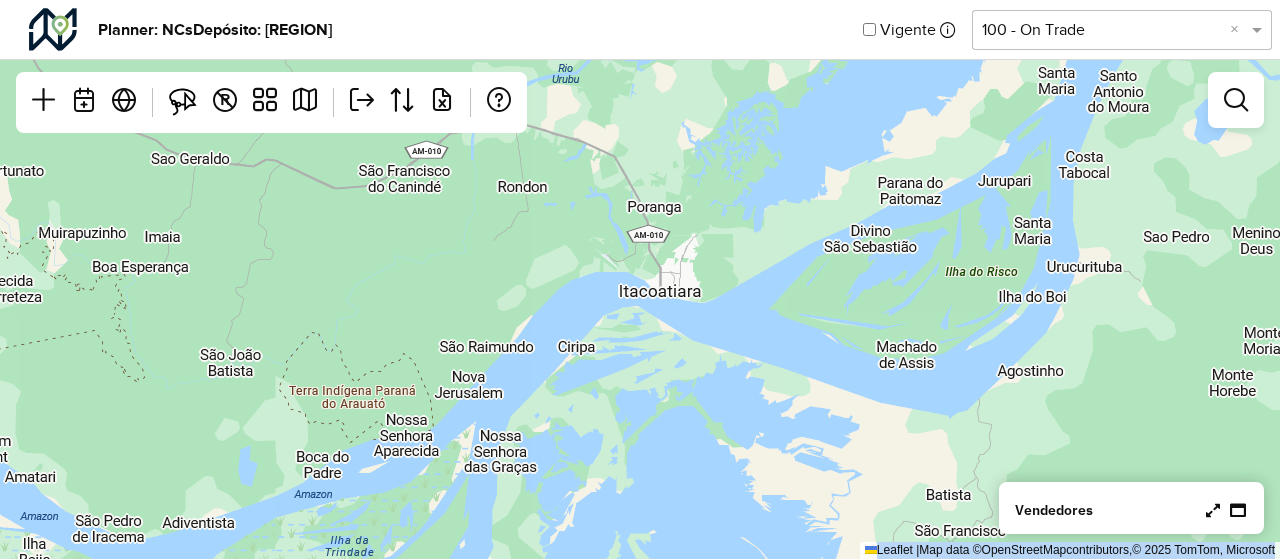 drag, startPoint x: 947, startPoint y: 195, endPoint x: 942, endPoint y: 214, distance: 19.646883 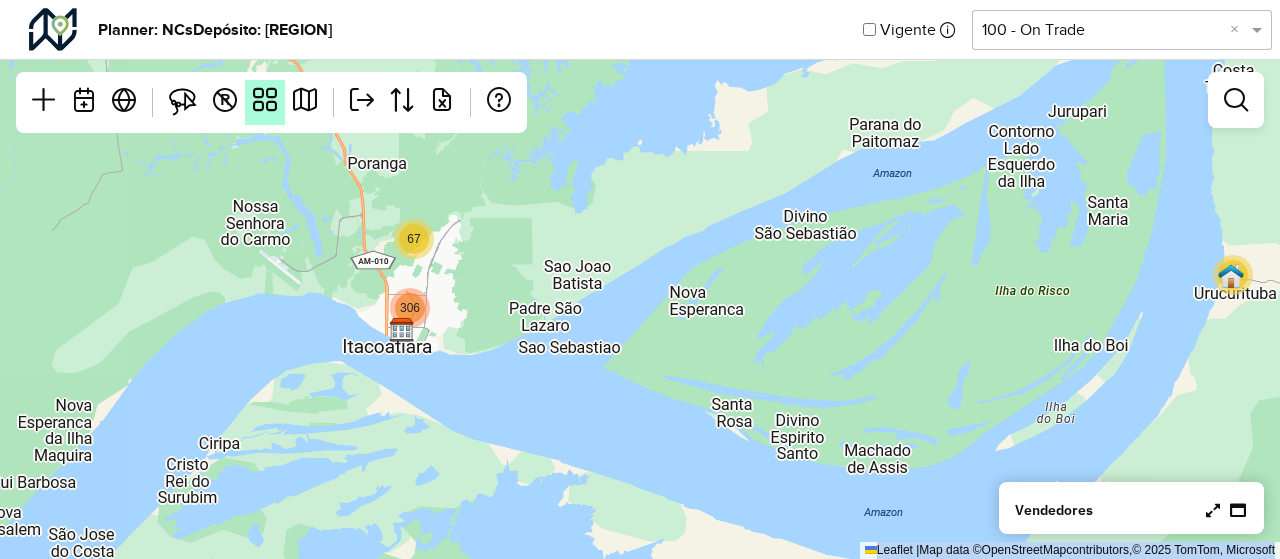 click at bounding box center (265, 100) 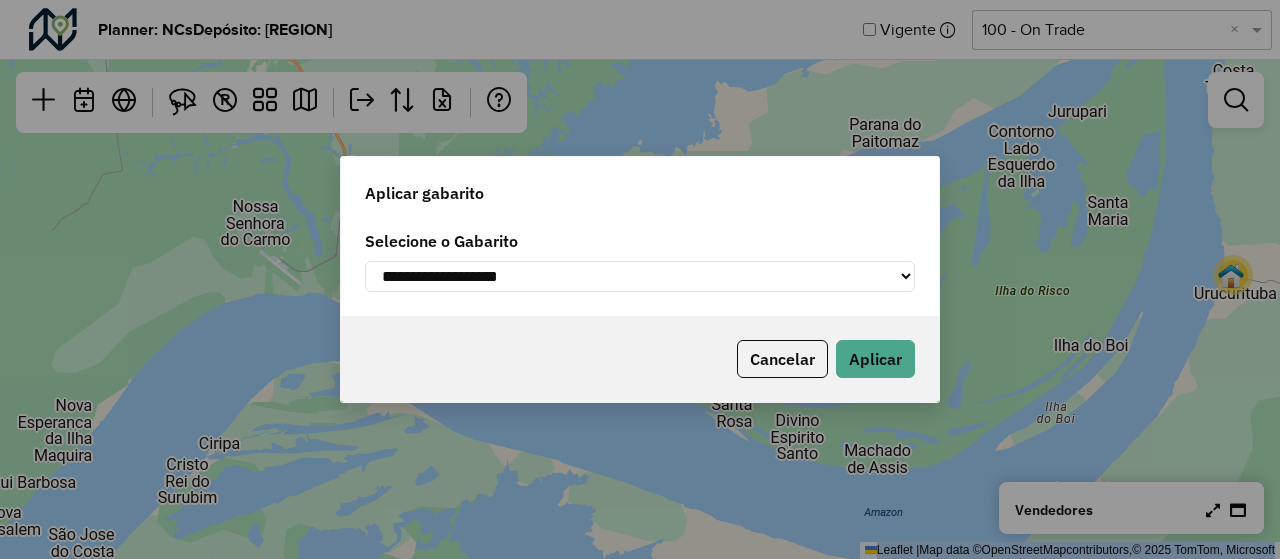 click on "**********" 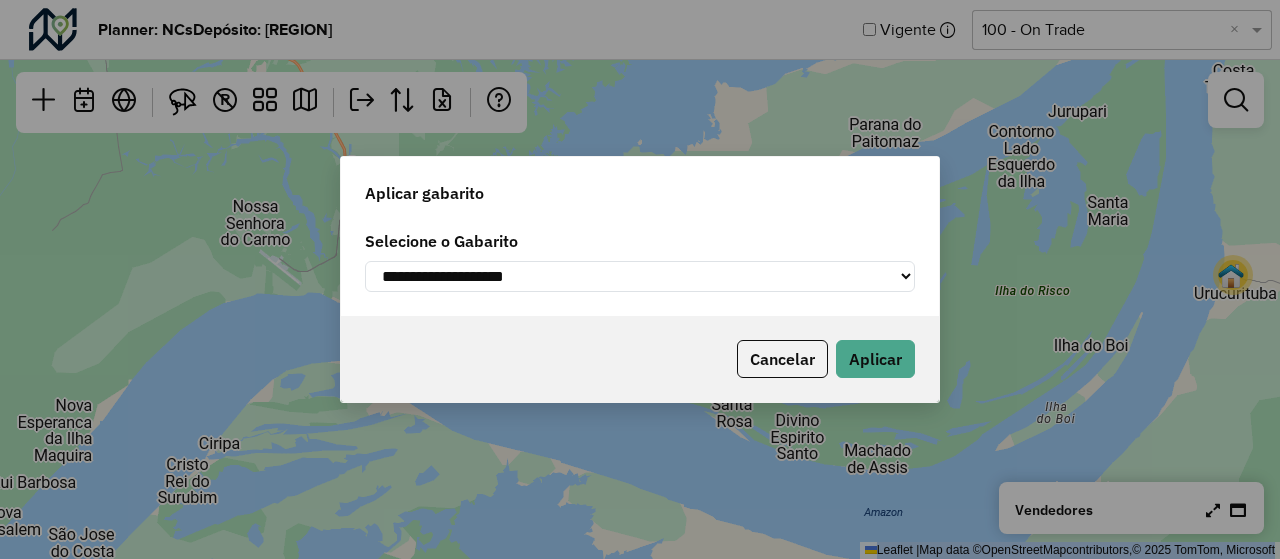 click on "**********" 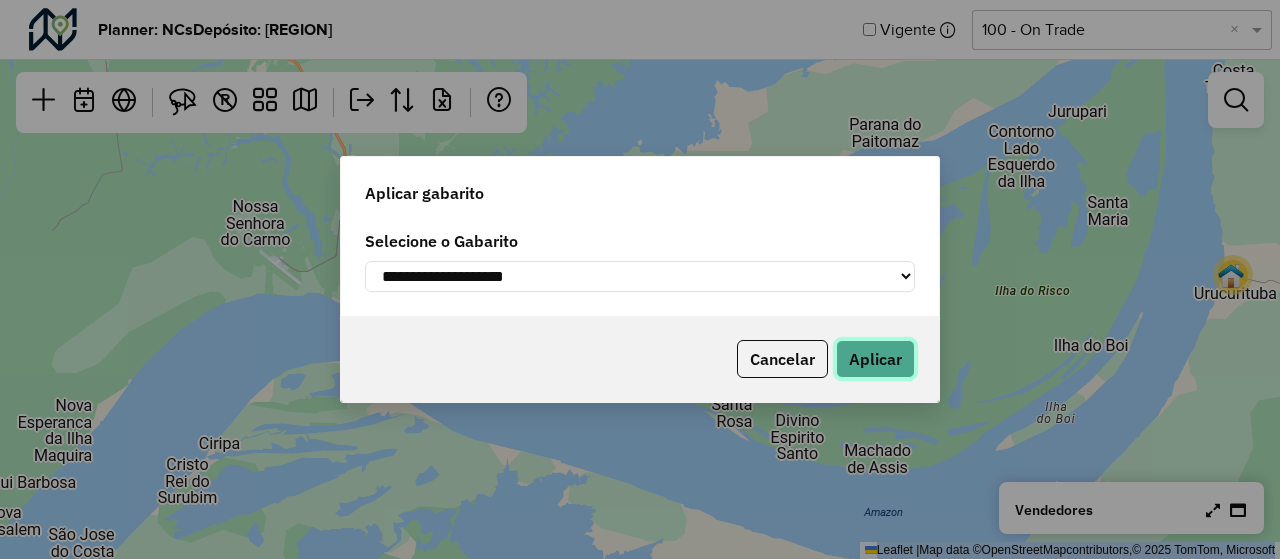 click on "Aplicar" 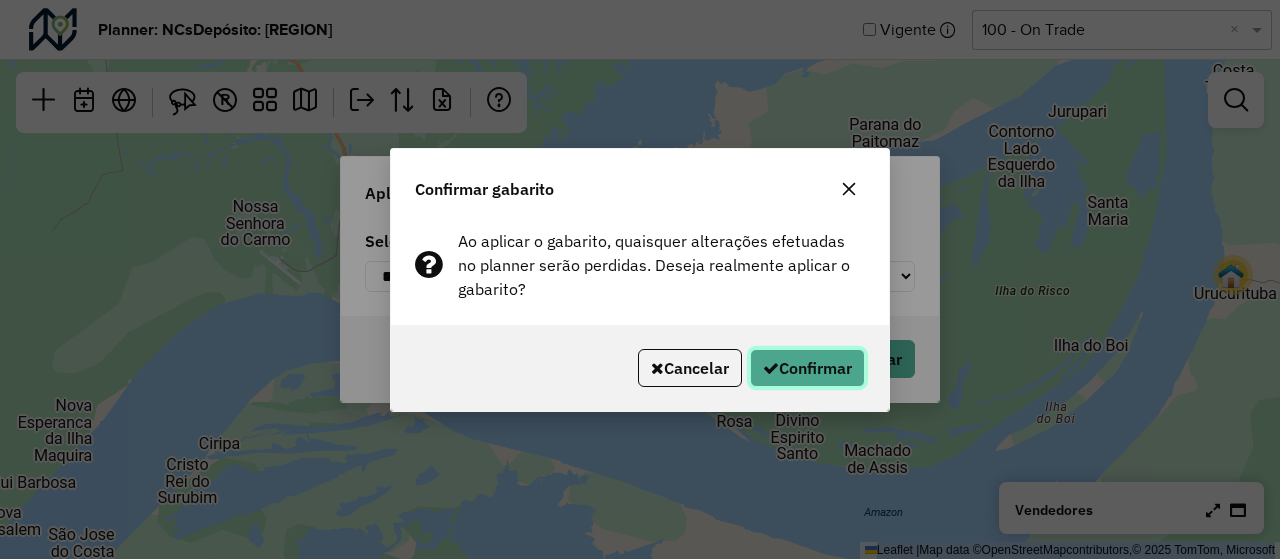 click on "Confirmar" 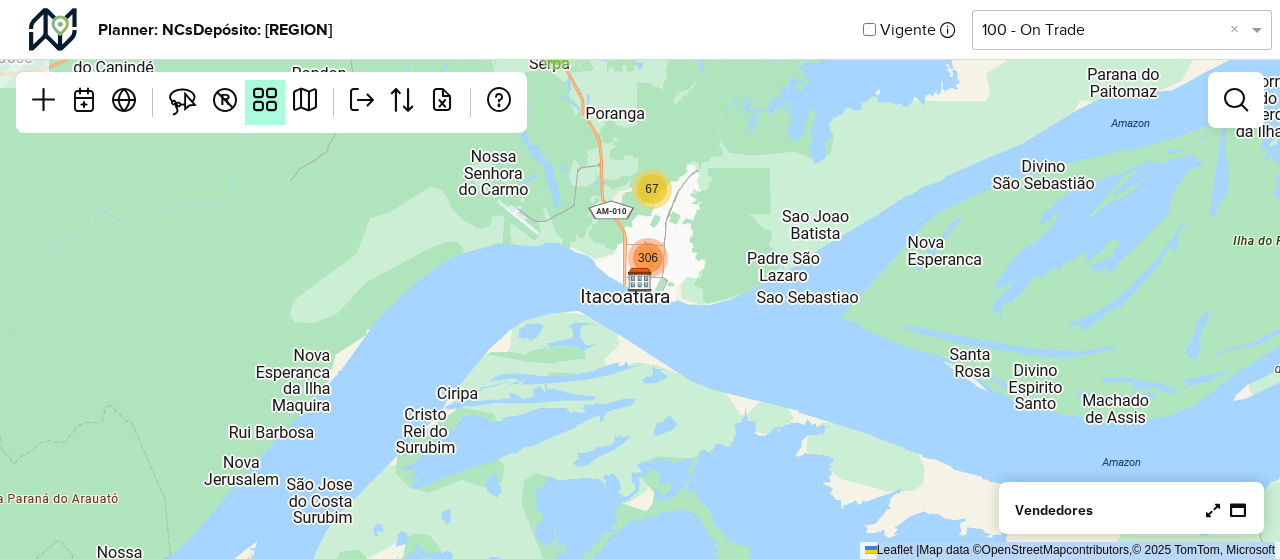 click at bounding box center [265, 100] 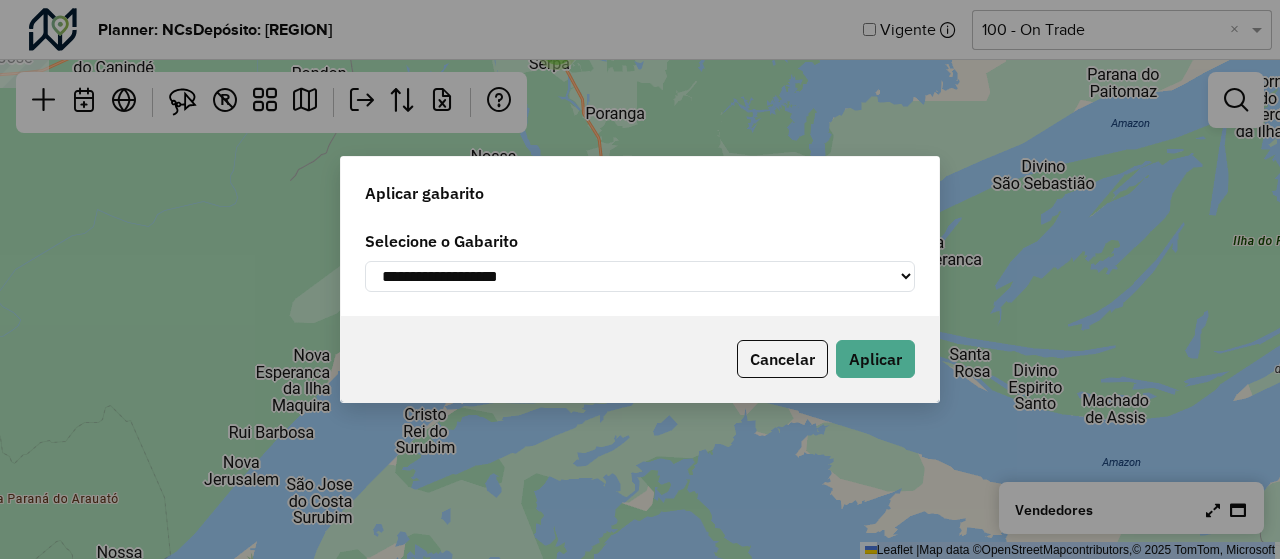 click on "**********" 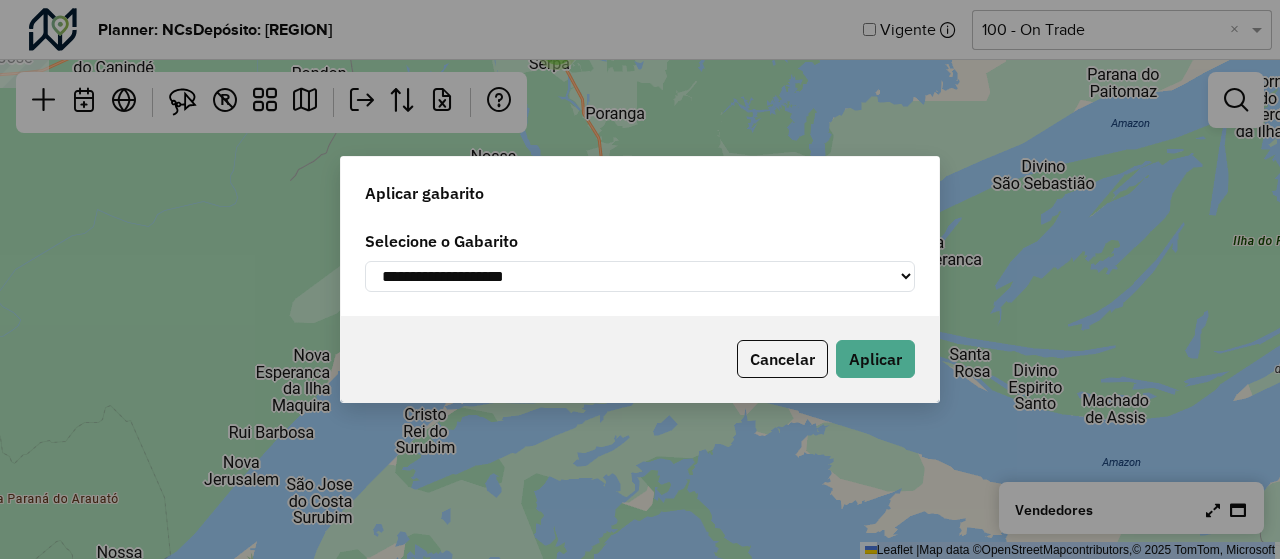 click on "**********" 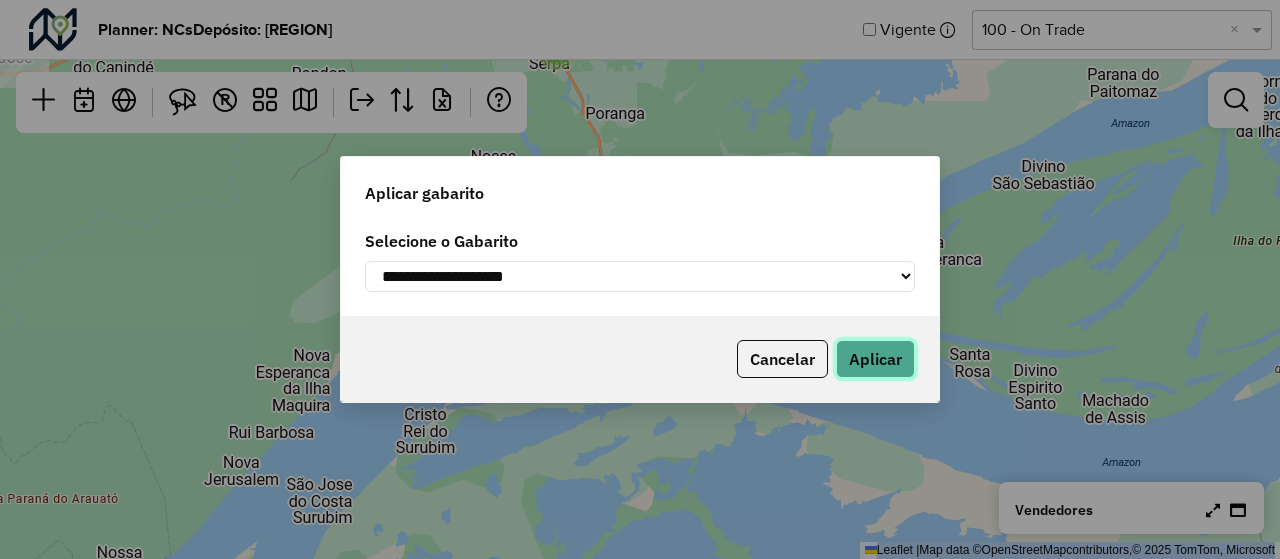 click on "Aplicar" 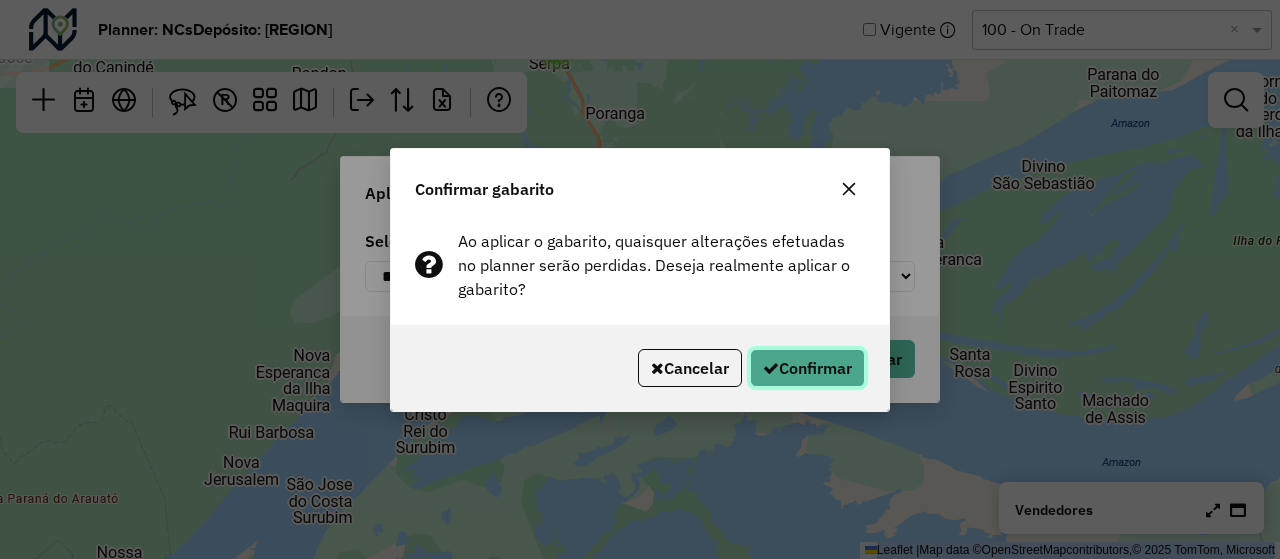 click on "Confirmar" 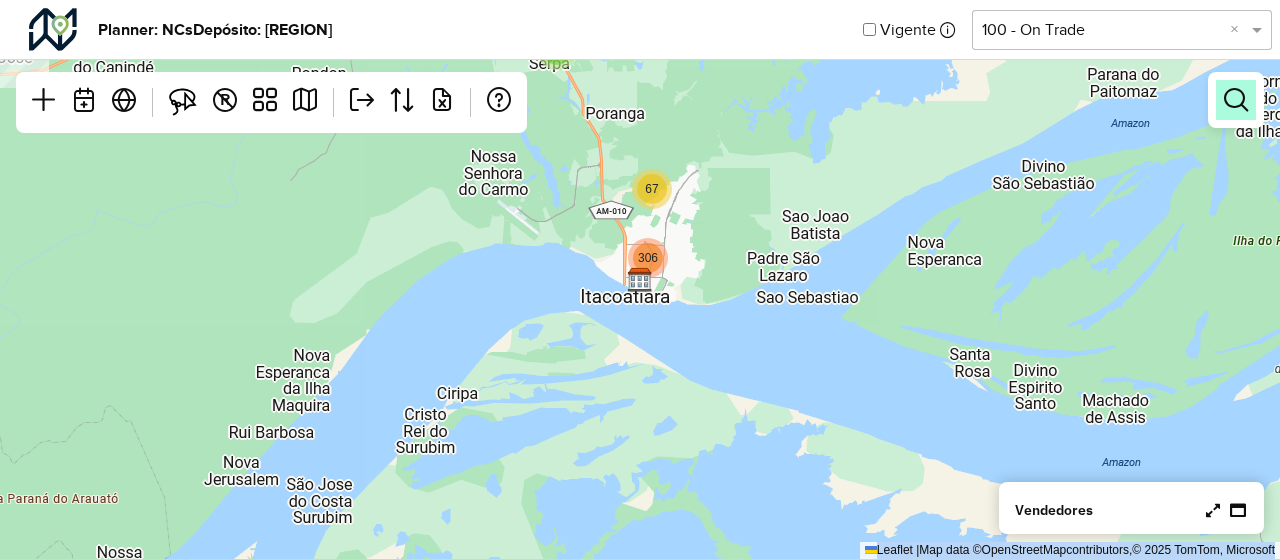 click at bounding box center [1236, 100] 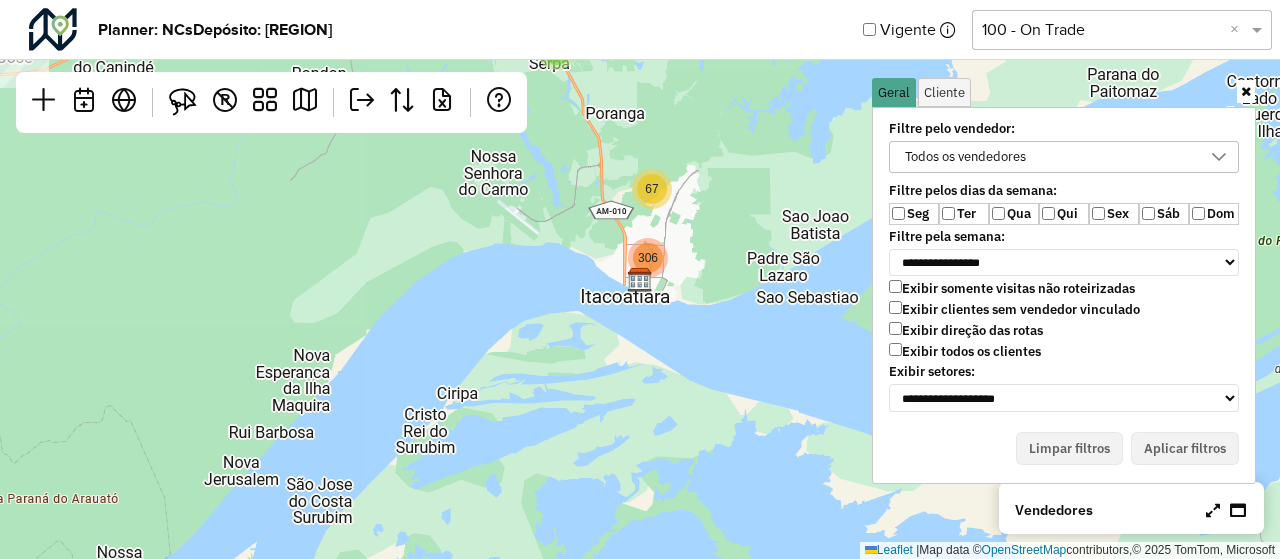 click on "Ter" at bounding box center [964, 214] 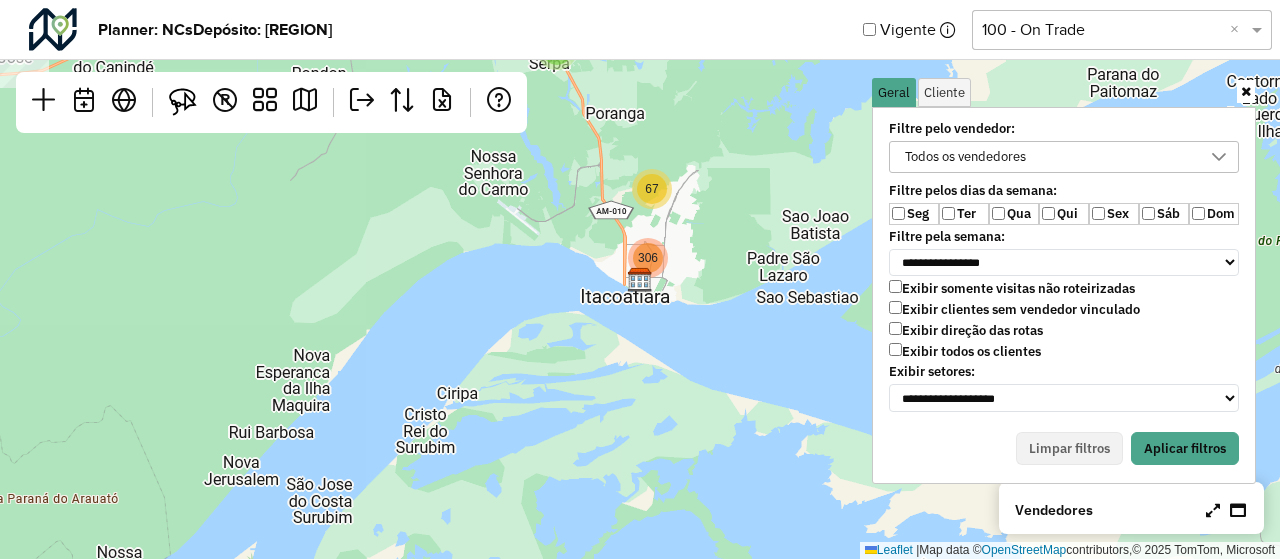 click on "Qua" at bounding box center [1014, 214] 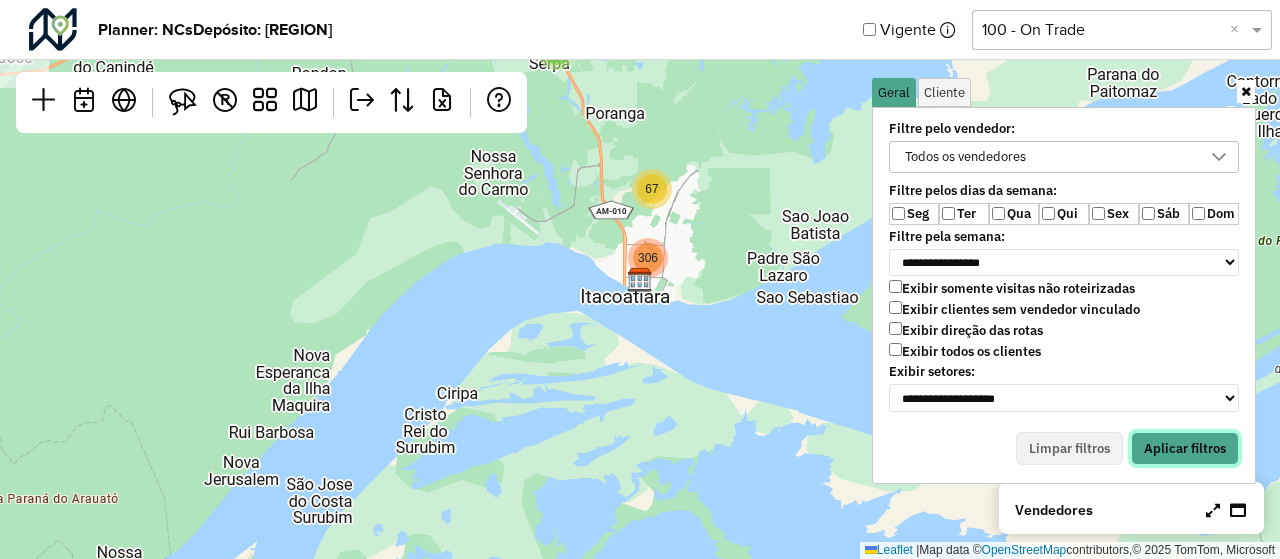 click on "Aplicar filtros" at bounding box center (1185, 449) 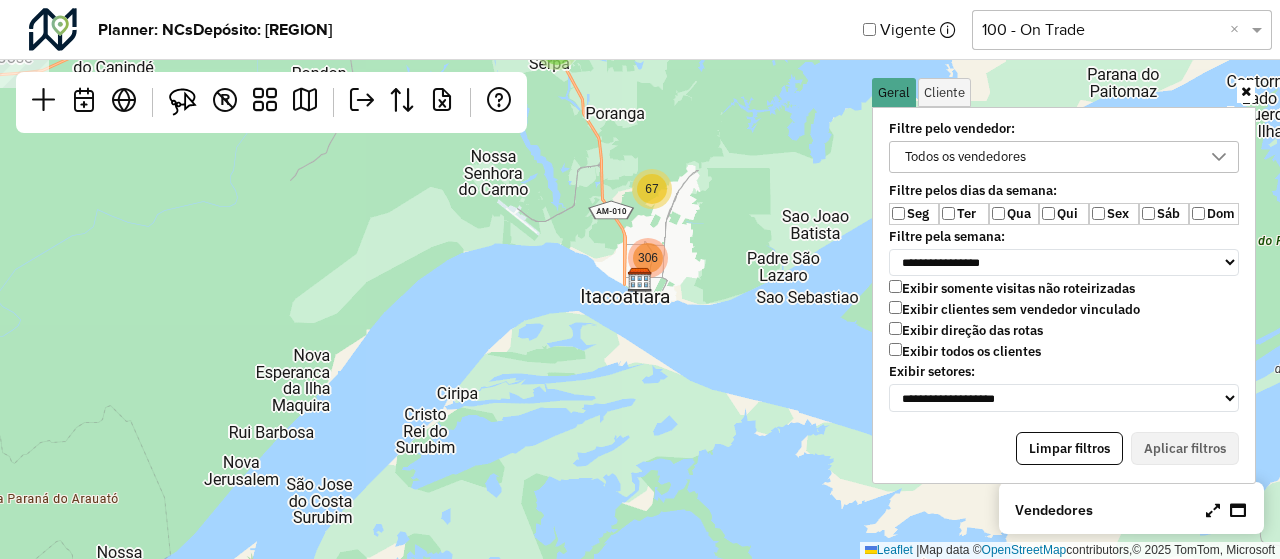click at bounding box center [1226, 510] 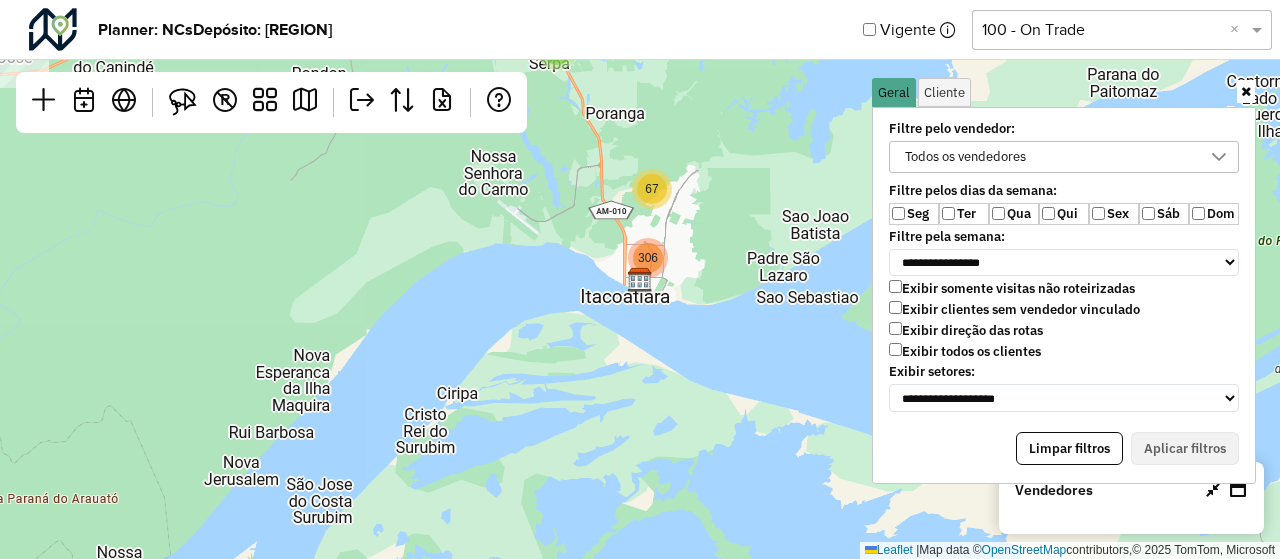 click at bounding box center (1246, 91) 